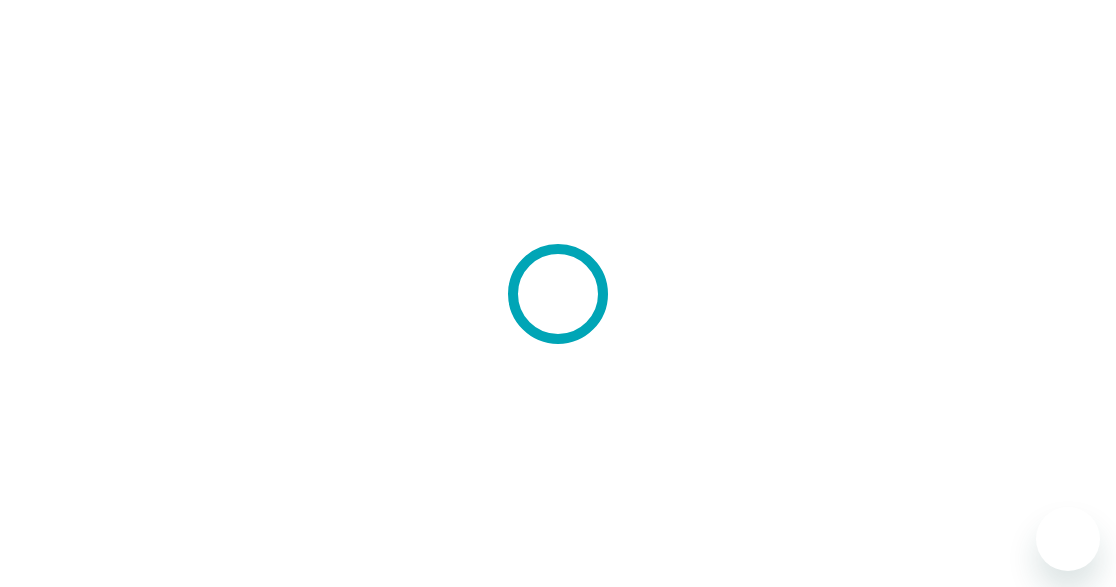 scroll, scrollTop: 0, scrollLeft: 0, axis: both 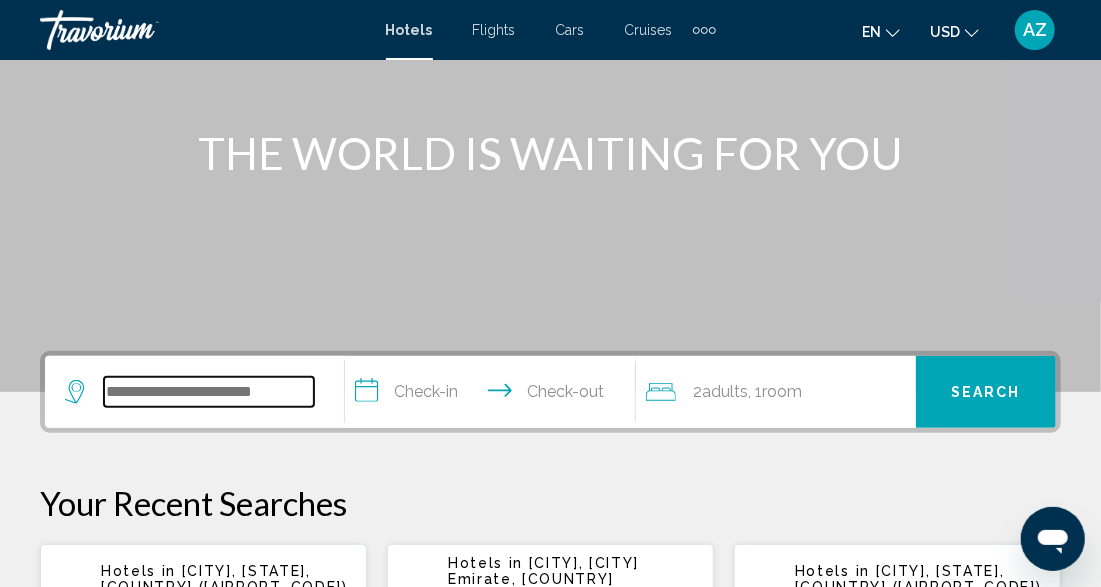 click at bounding box center [209, 392] 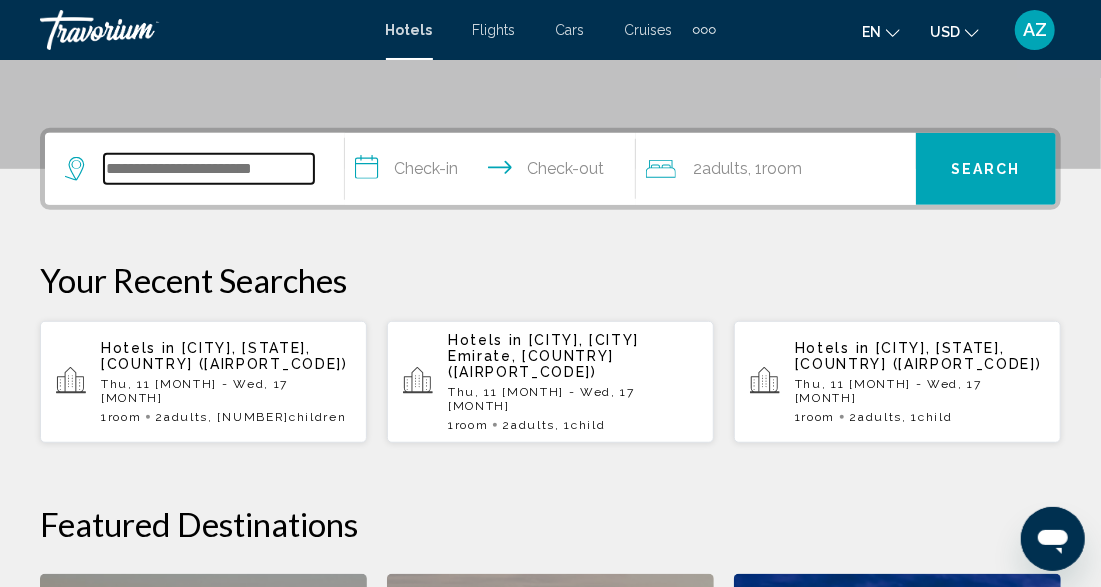 scroll, scrollTop: 494, scrollLeft: 0, axis: vertical 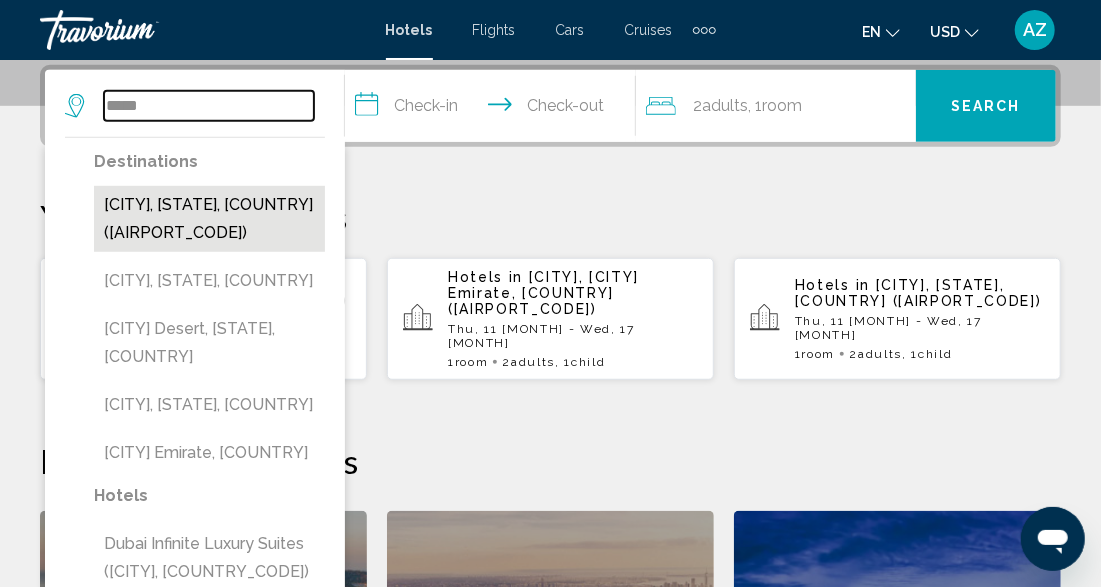 type on "*****" 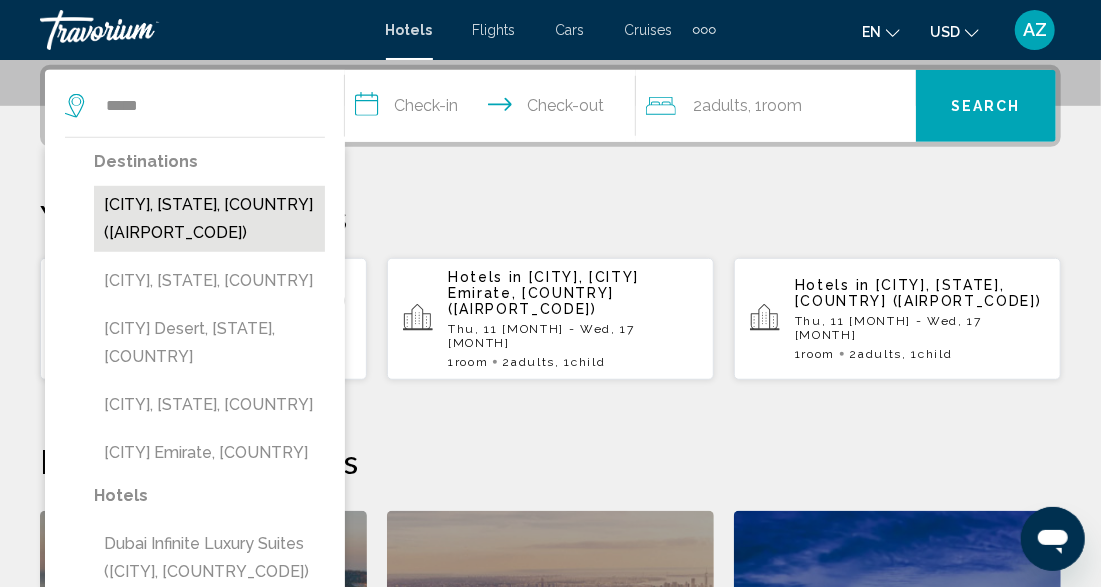 click on "[CITY], [STATE], [COUNTRY] ([AIRPORT_CODE])" at bounding box center (209, 219) 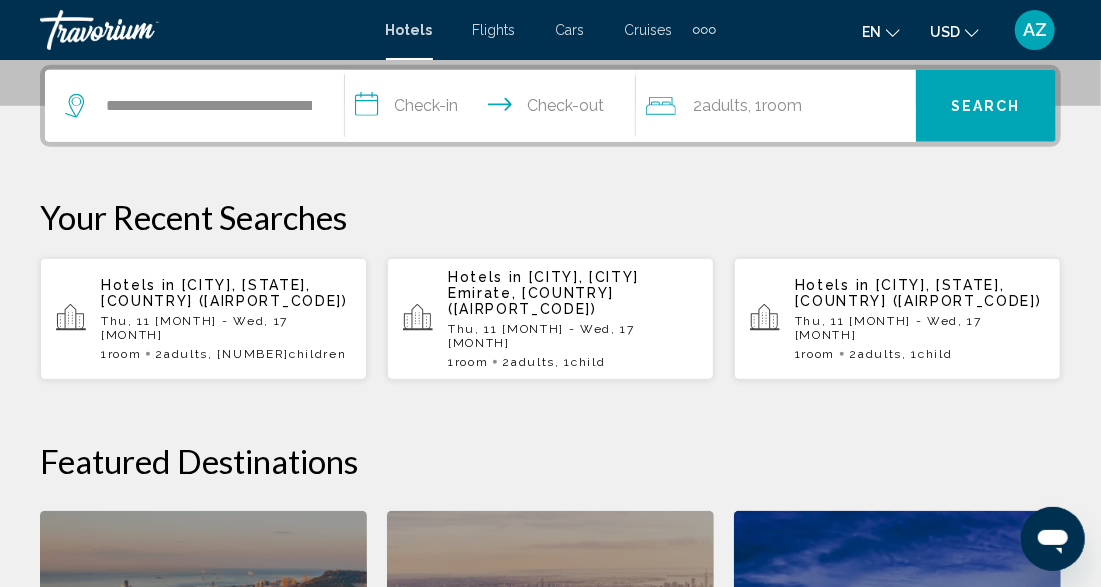 click on "**********" at bounding box center (494, 109) 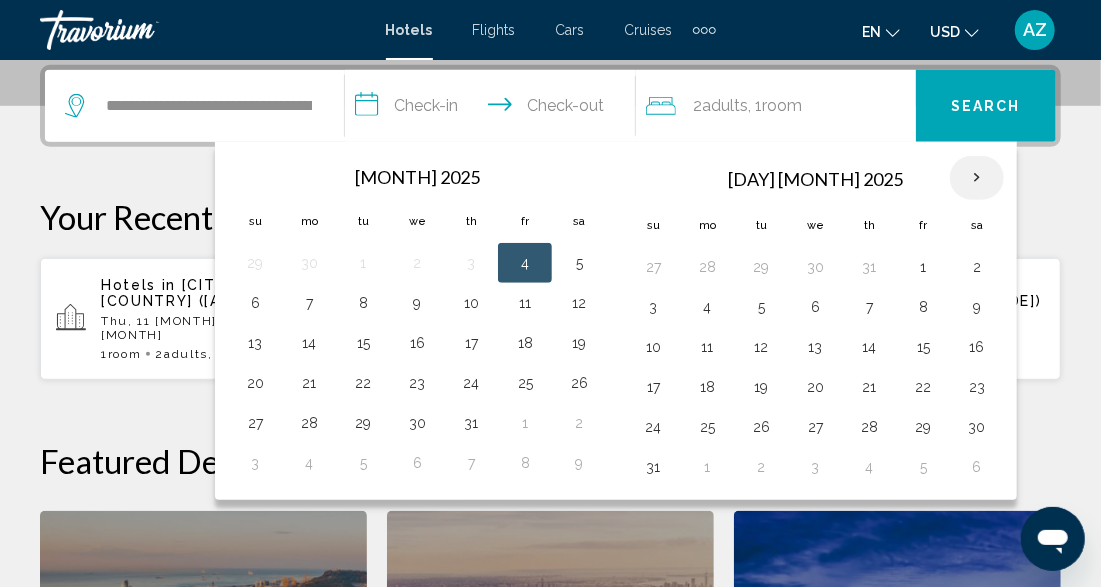 click at bounding box center (977, 178) 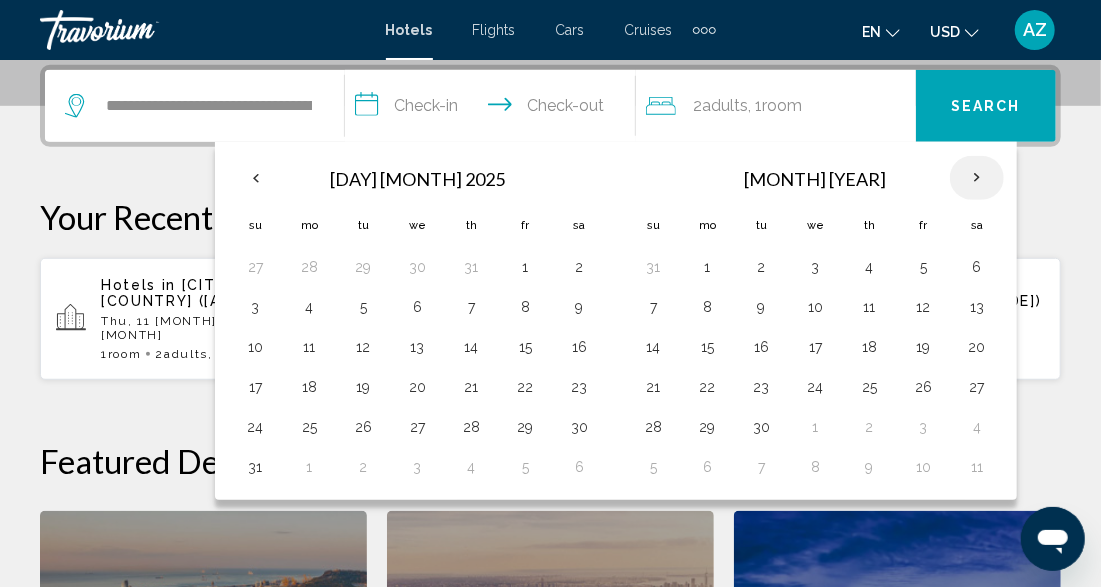 click at bounding box center (977, 178) 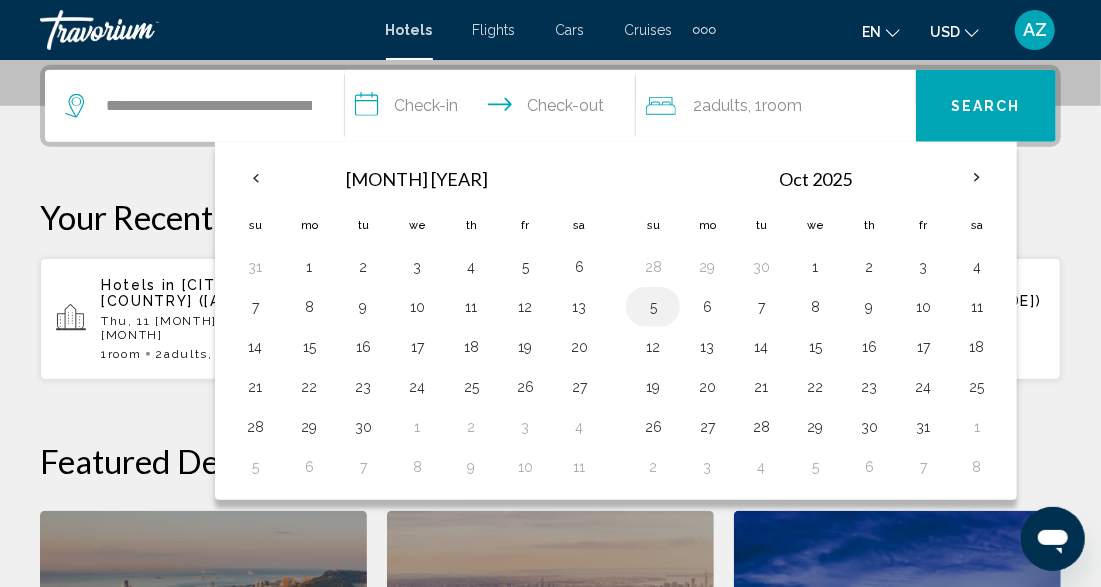 click on "5" at bounding box center (653, 307) 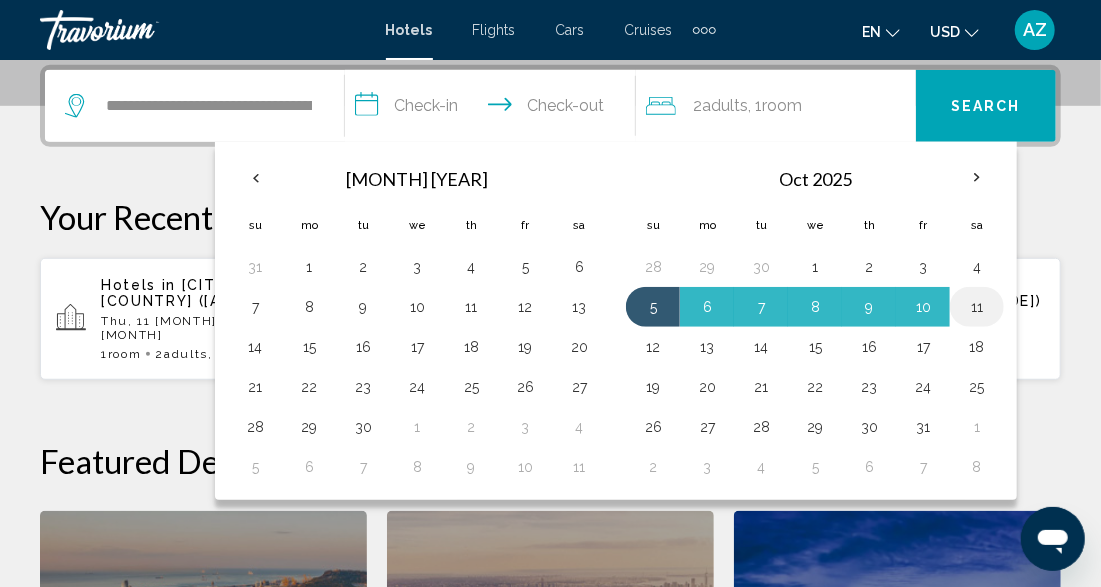 click on "11" at bounding box center (977, 267) 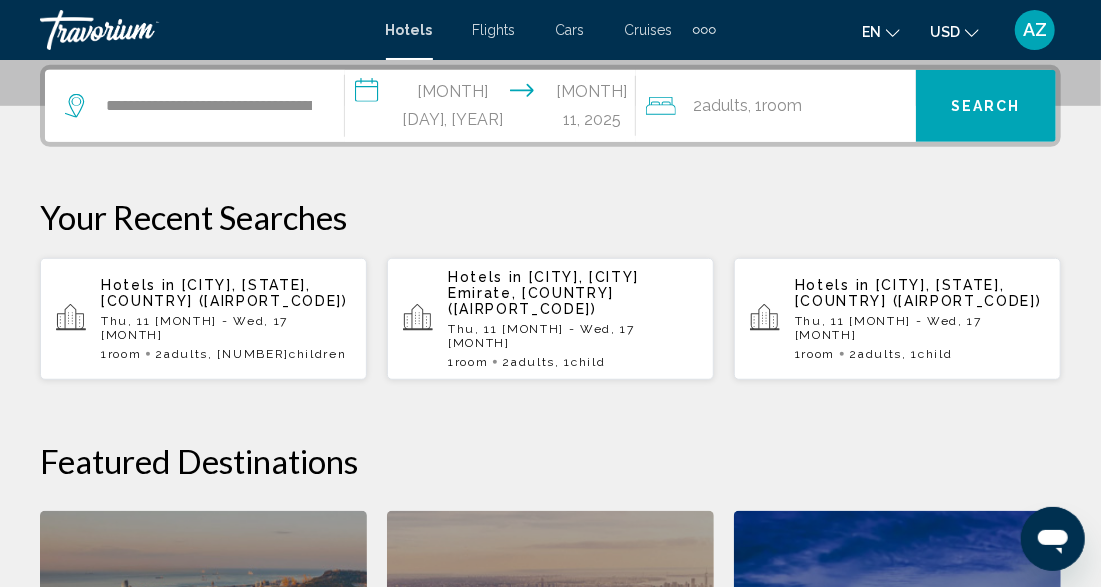click on "2  Adult Adults , 1  Room rooms" at bounding box center [781, 106] 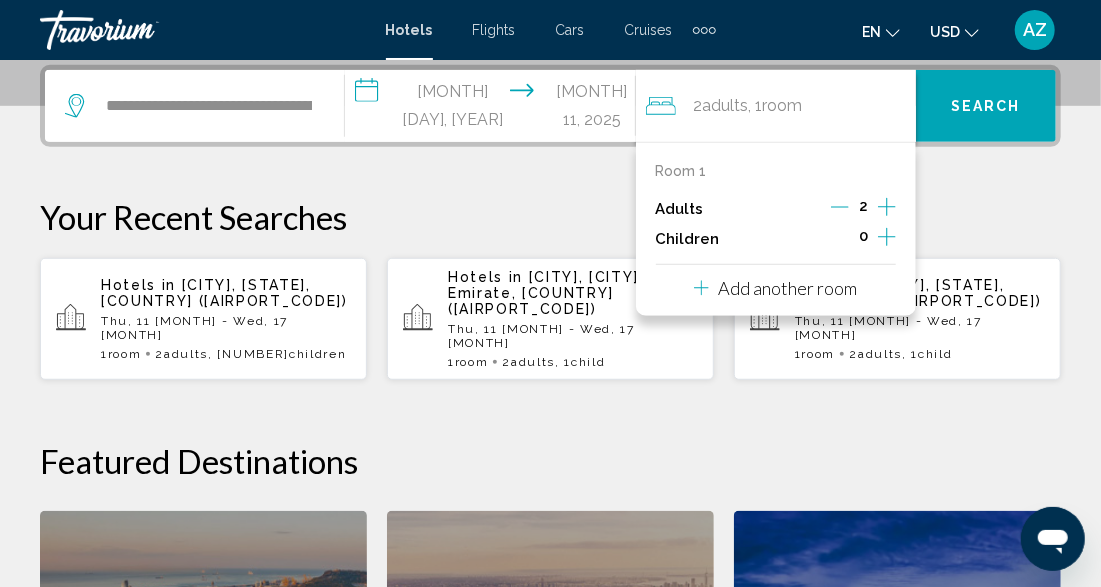 click on "Search" at bounding box center (986, 107) 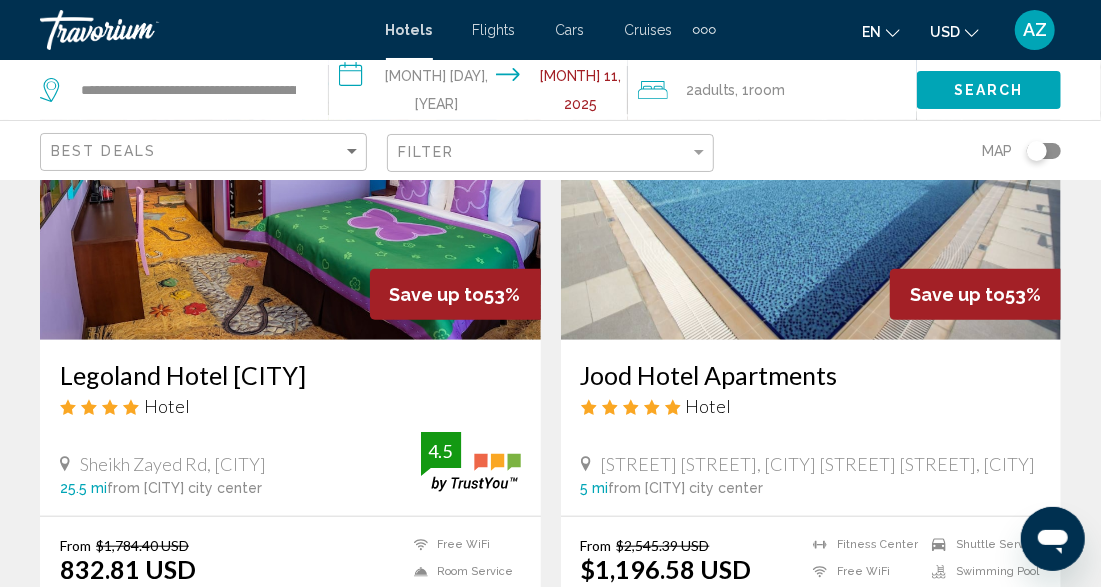 scroll, scrollTop: 4274, scrollLeft: 0, axis: vertical 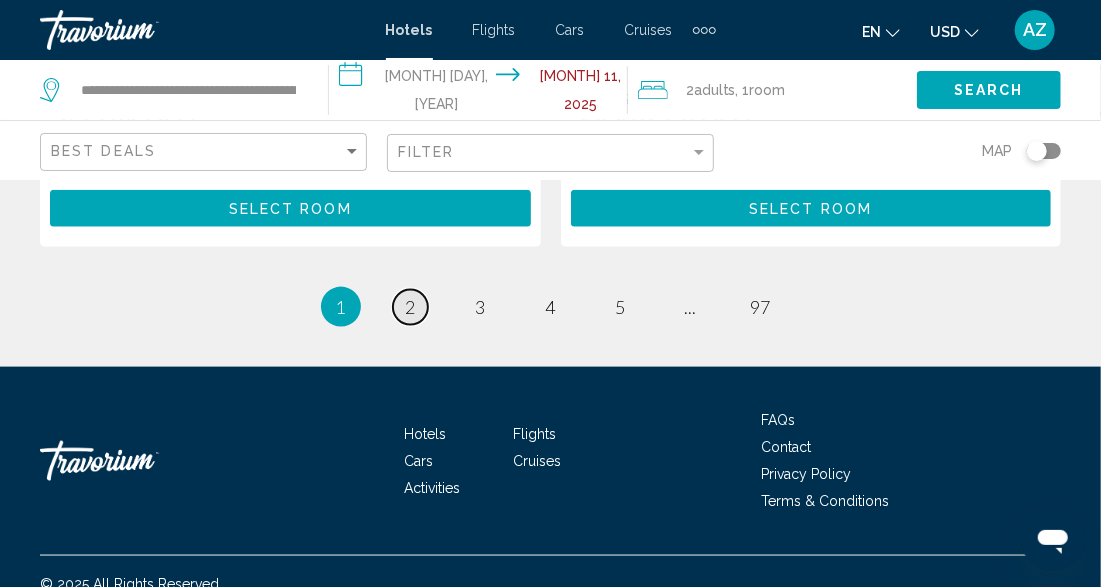 click on "page  2" at bounding box center [410, 307] 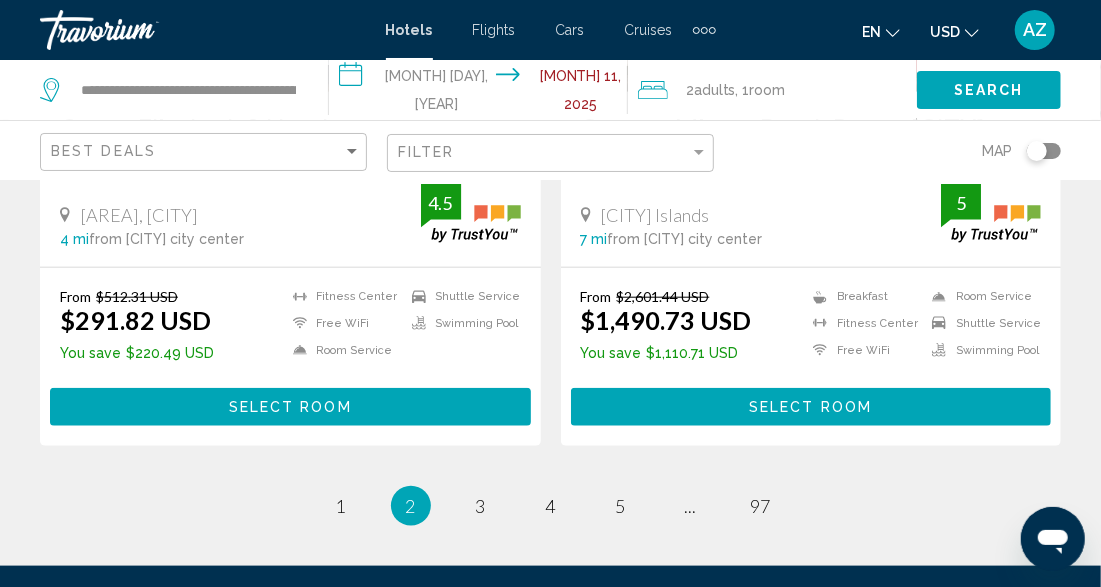 scroll, scrollTop: 4051, scrollLeft: 0, axis: vertical 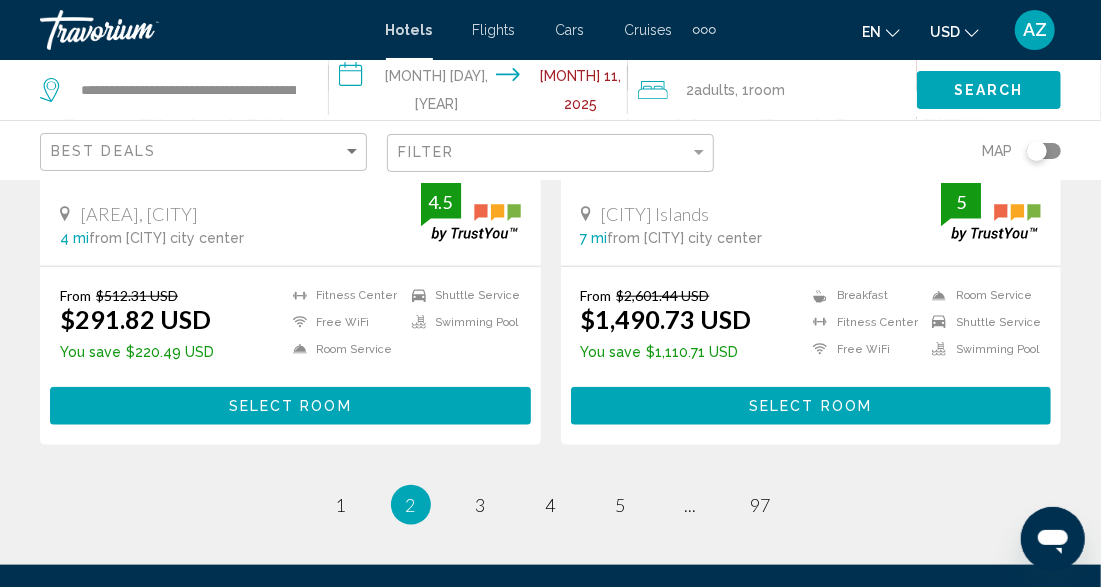 click on "Flights" at bounding box center (494, 30) 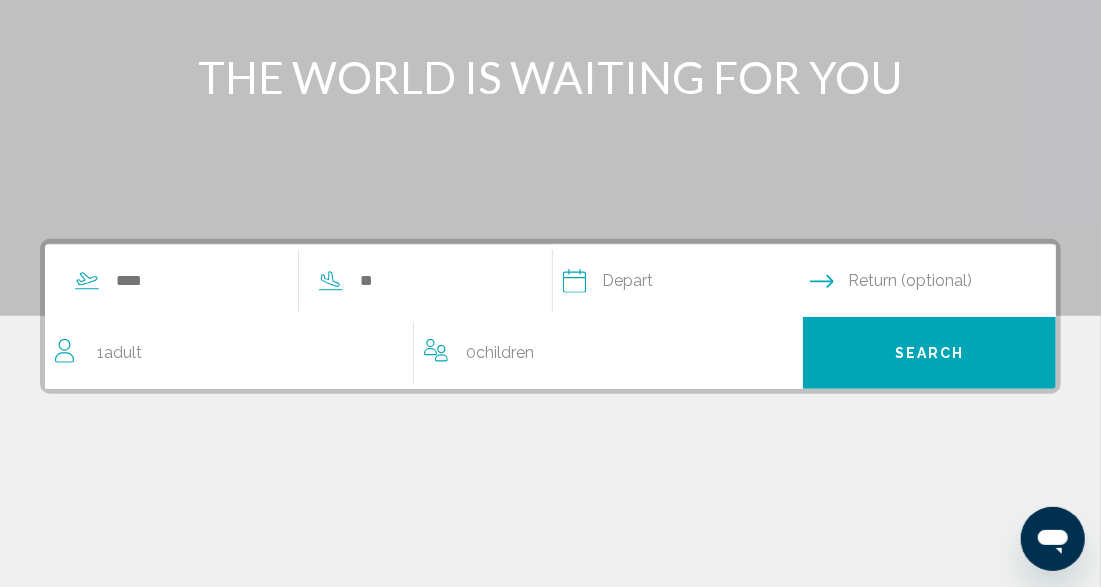 scroll, scrollTop: 0, scrollLeft: 0, axis: both 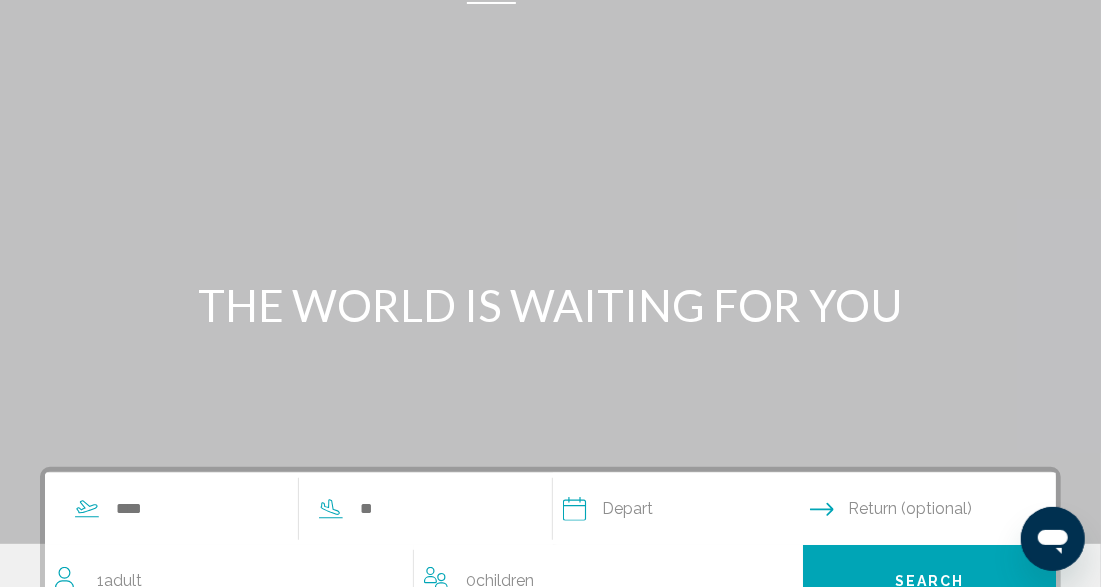 drag, startPoint x: 400, startPoint y: 26, endPoint x: 343, endPoint y: 132, distance: 120.353645 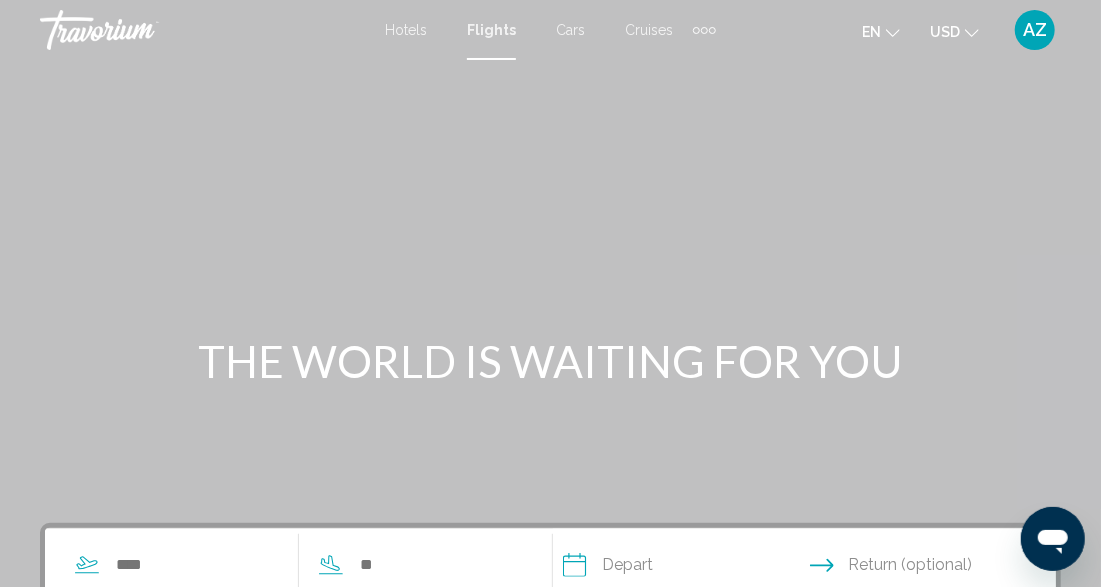 click on "Hotels" at bounding box center [406, 30] 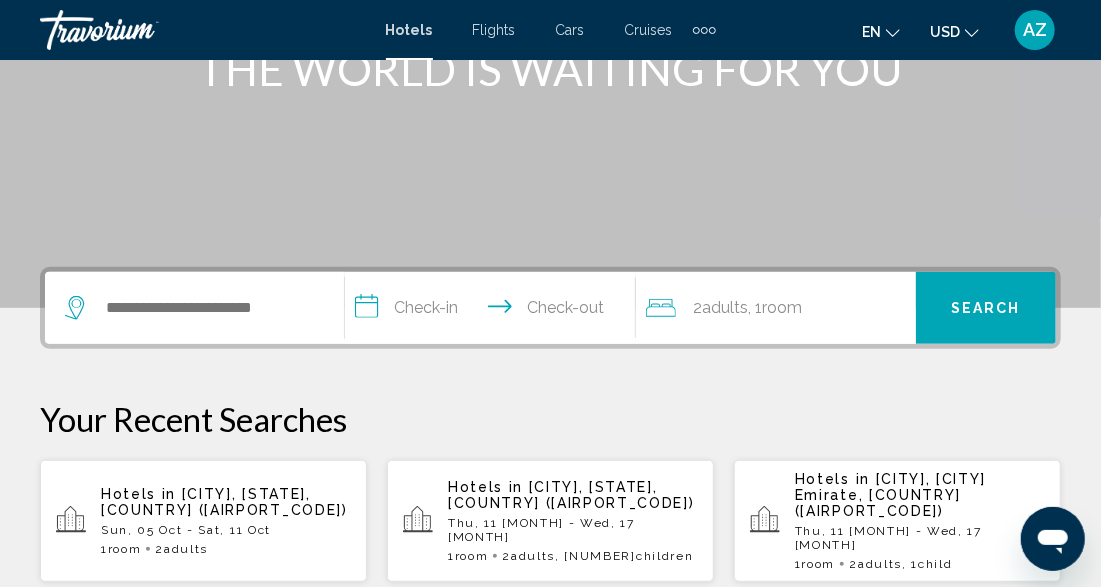 scroll, scrollTop: 268, scrollLeft: 0, axis: vertical 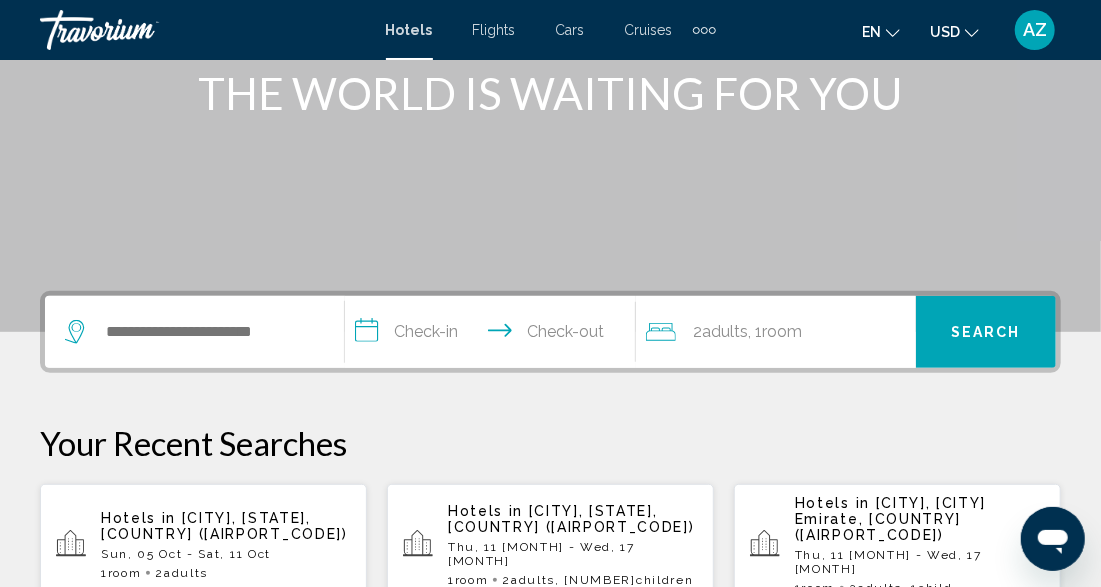click on "Flights" at bounding box center (494, 30) 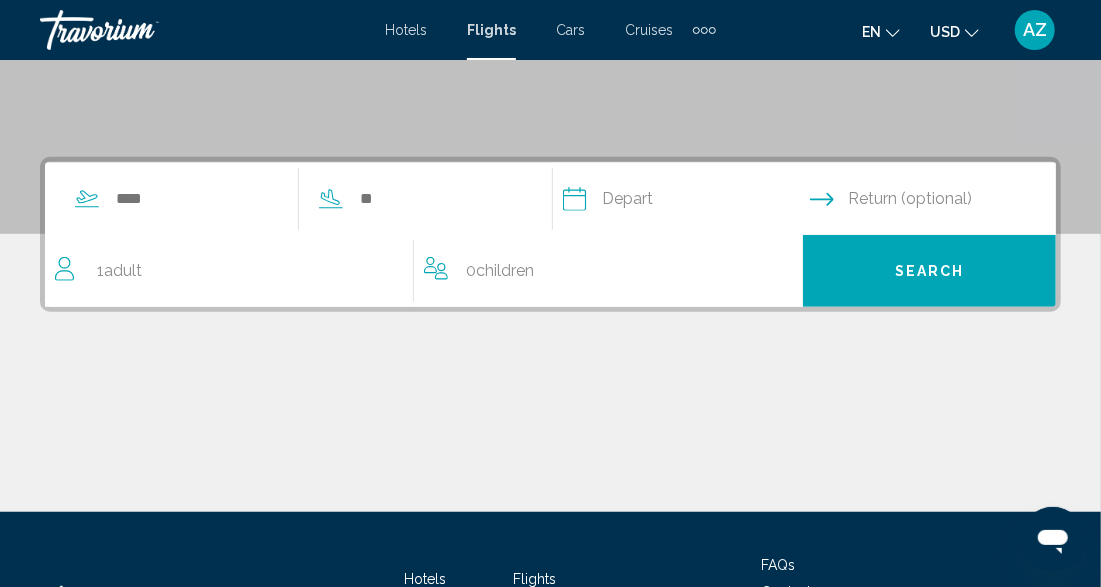 scroll, scrollTop: 370, scrollLeft: 0, axis: vertical 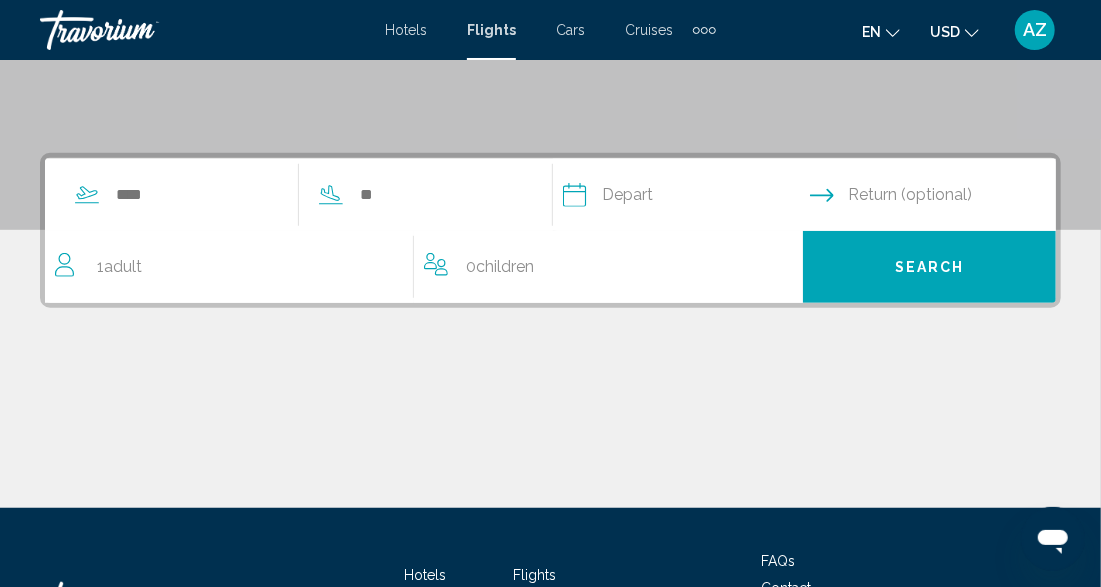 click on "Cars" at bounding box center (570, 30) 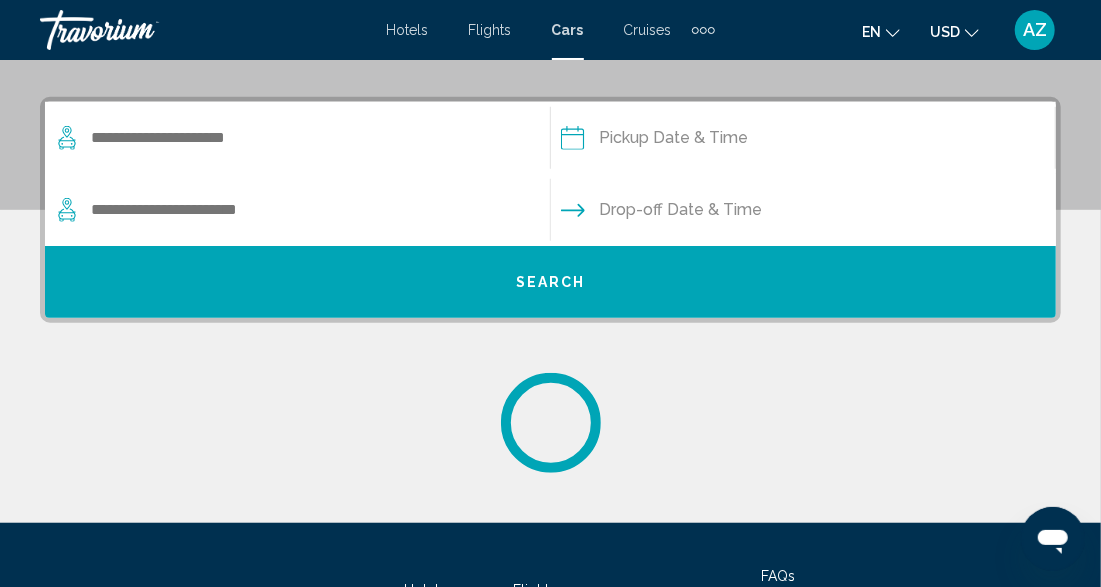 scroll, scrollTop: 396, scrollLeft: 0, axis: vertical 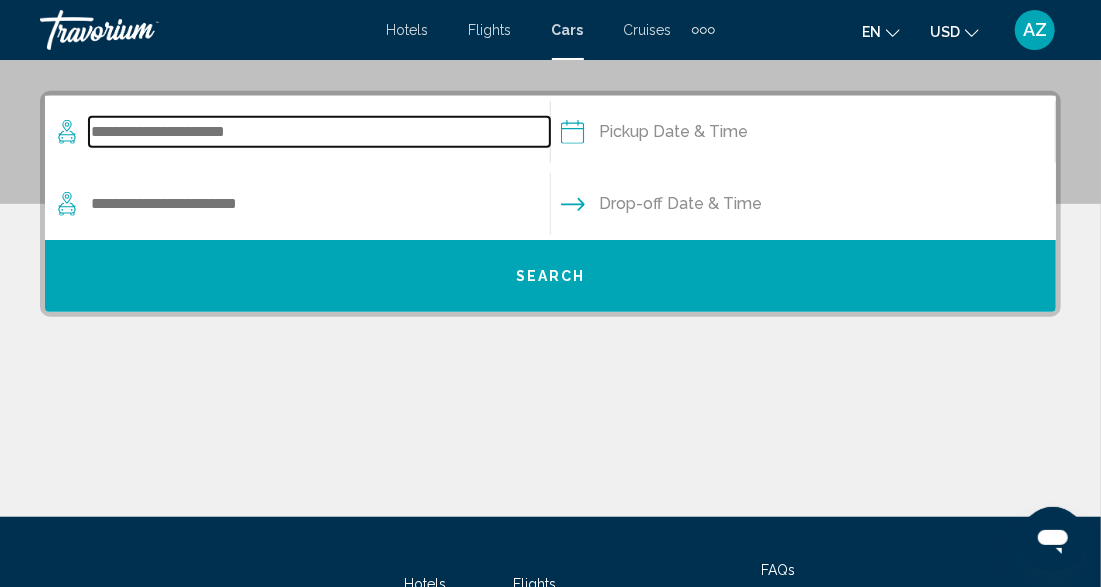 click at bounding box center [319, 132] 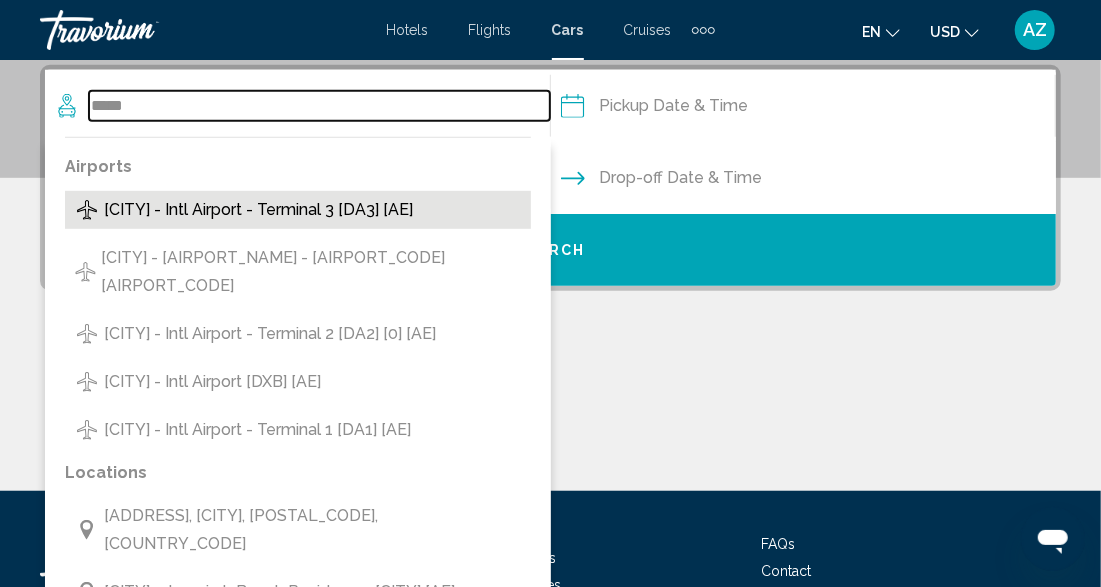 type on "*****" 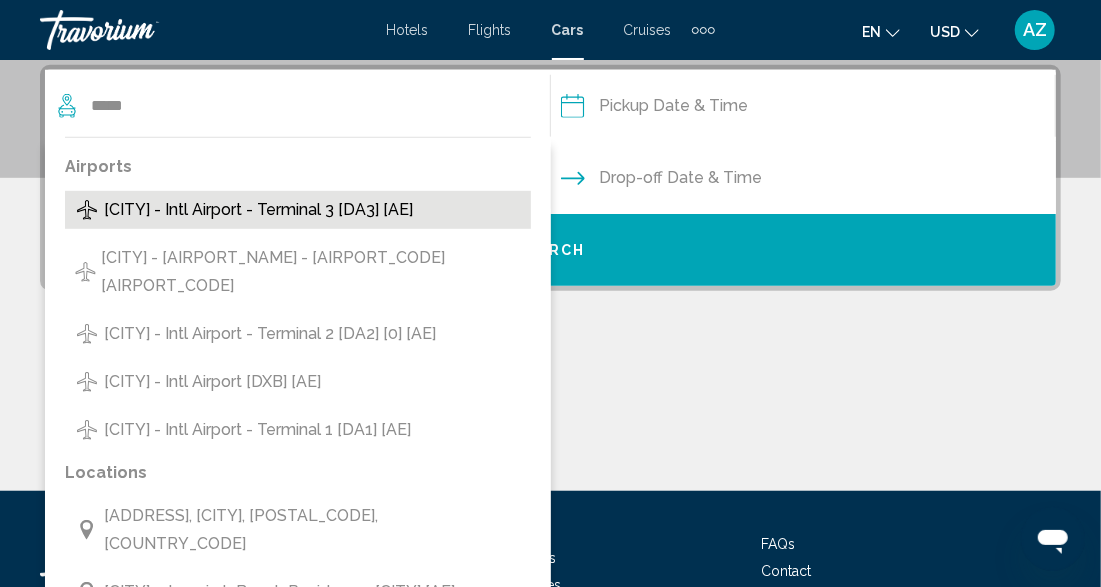 click on "[CITY] - Intl Airport - Terminal 3 [DA3] [AE]" at bounding box center [258, 210] 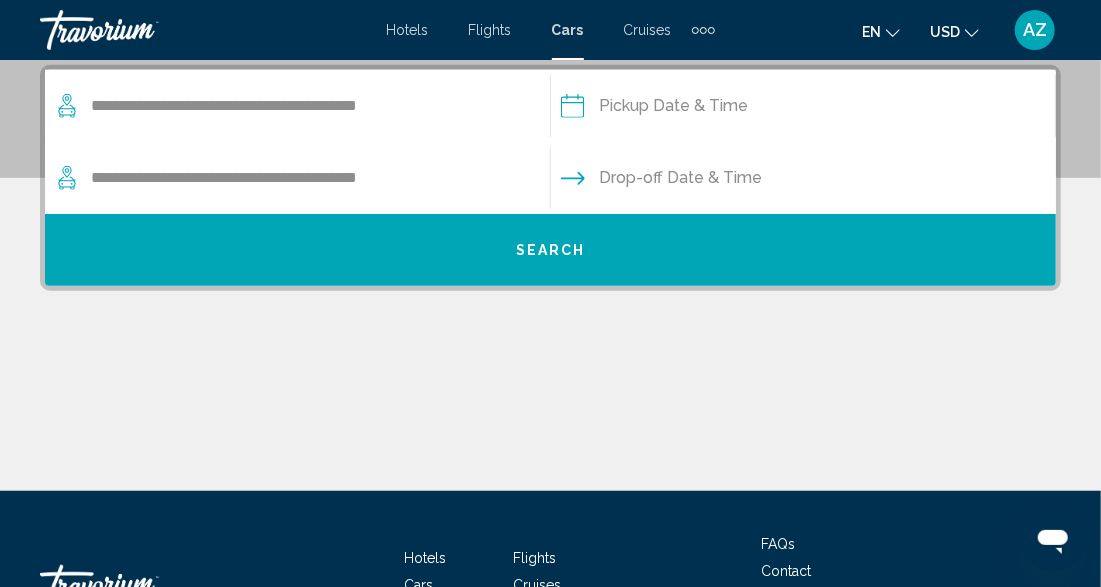 click at bounding box center (803, 109) 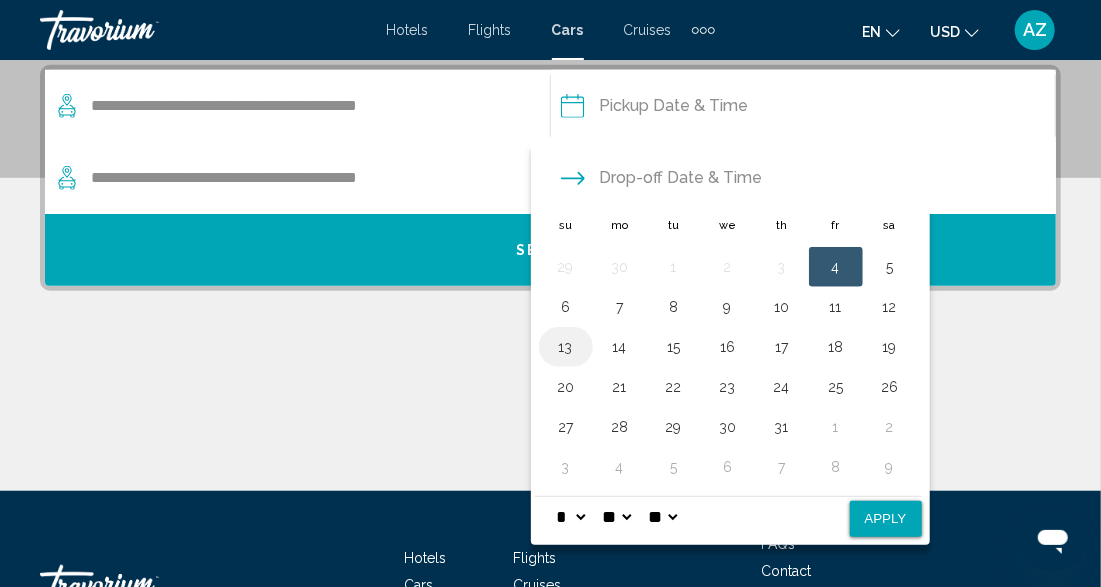 click on "13" at bounding box center [566, 347] 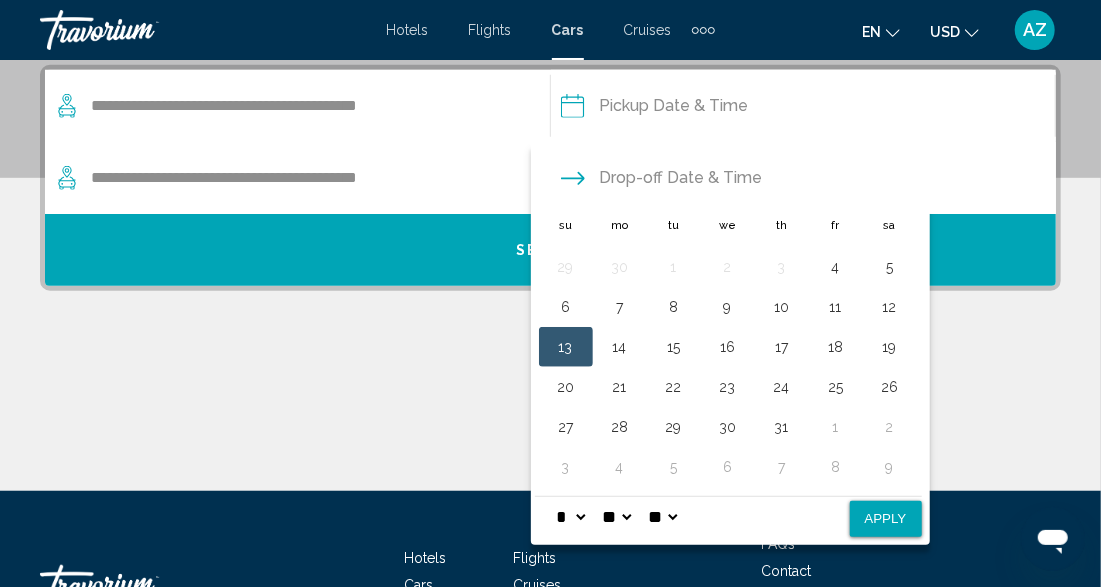 click on "Apply" at bounding box center (886, 519) 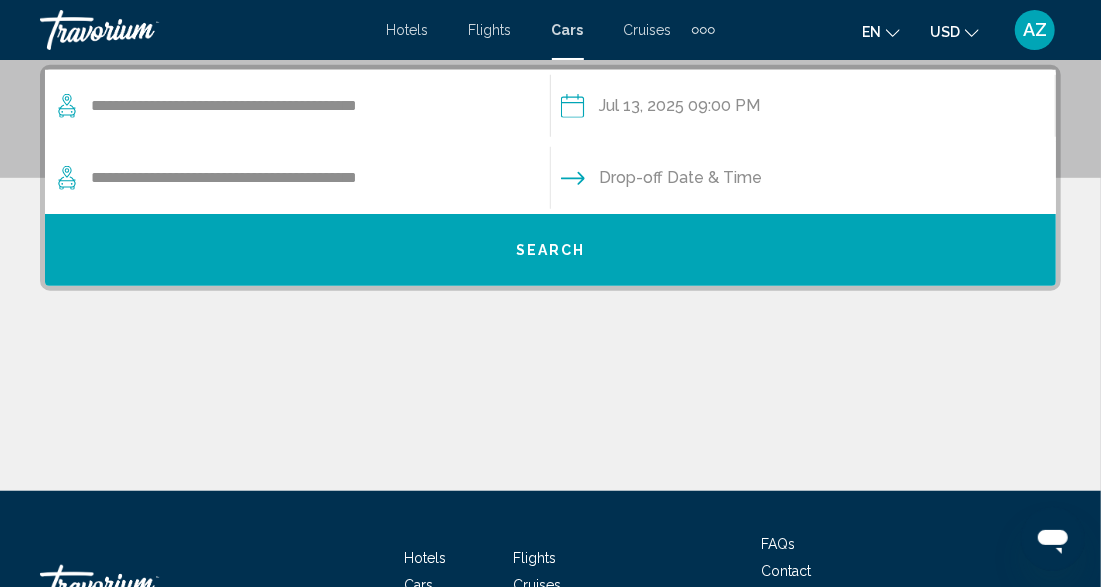 click at bounding box center [803, 181] 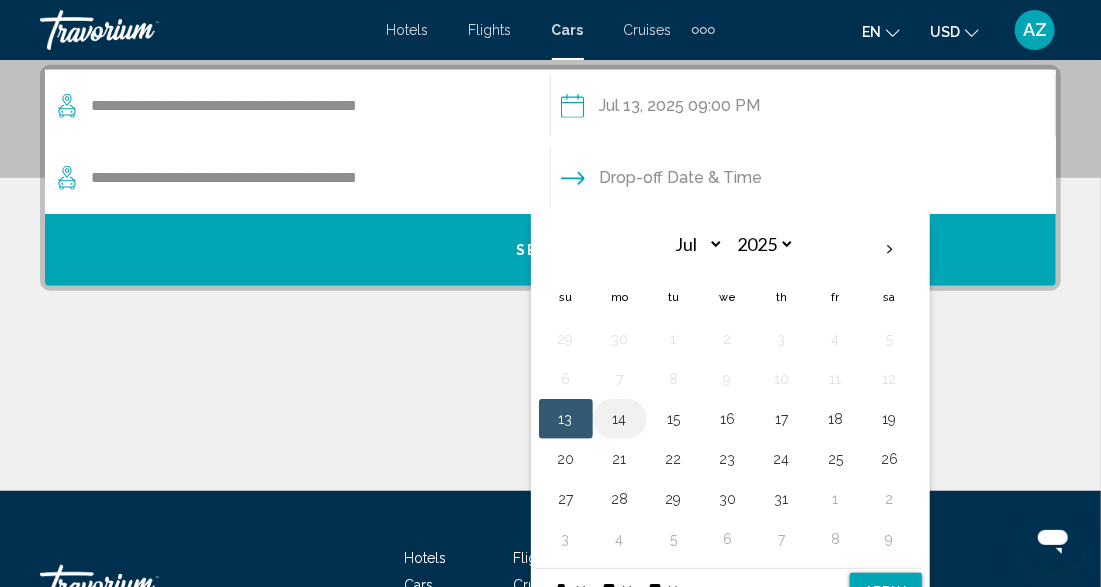 click on "14" at bounding box center (620, 419) 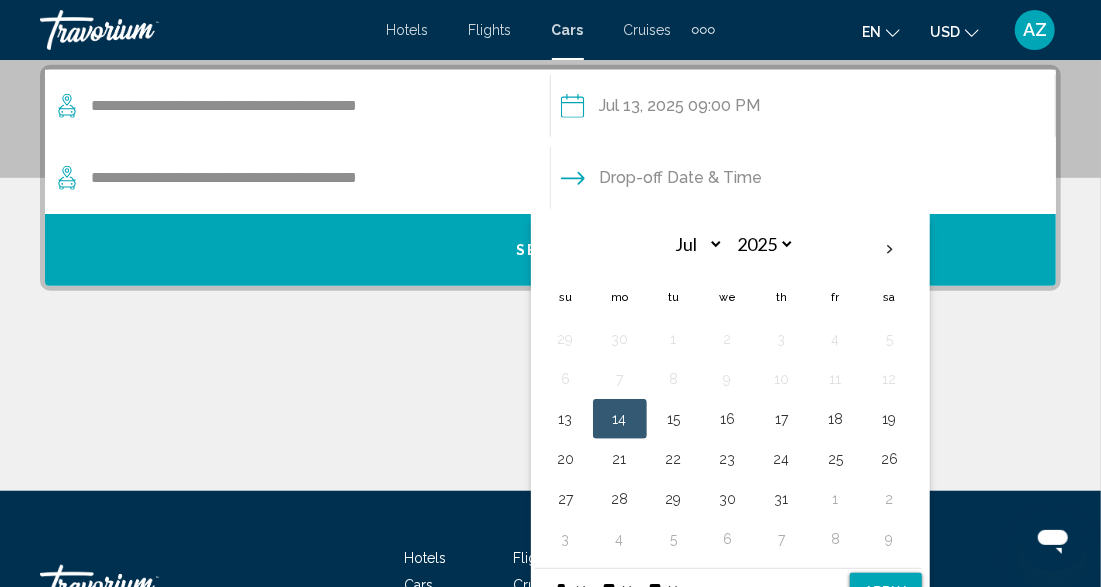 click on "Apply" at bounding box center (886, 591) 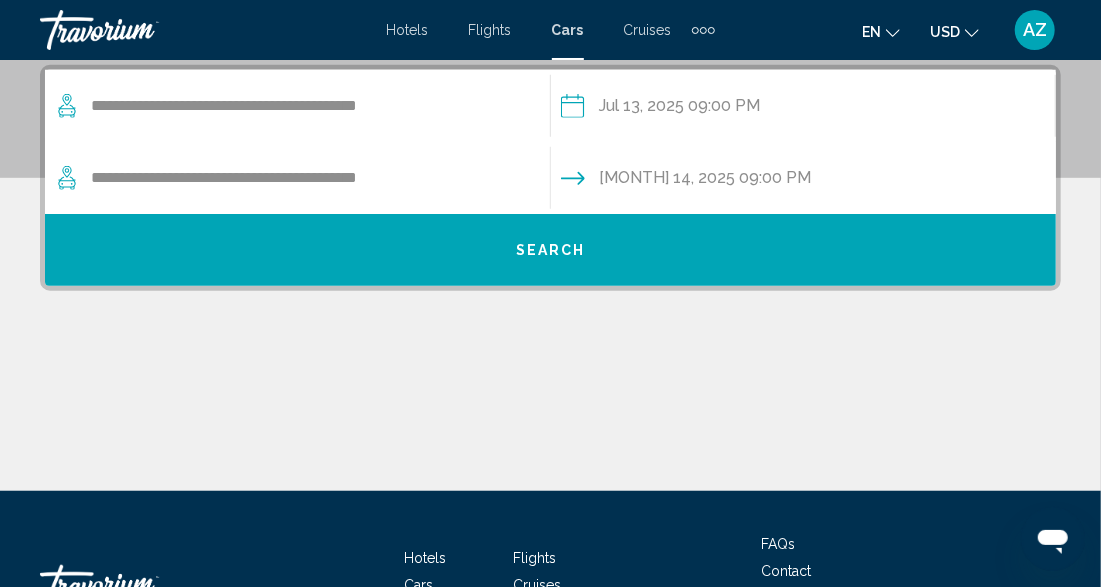 click on "Search" at bounding box center (550, 250) 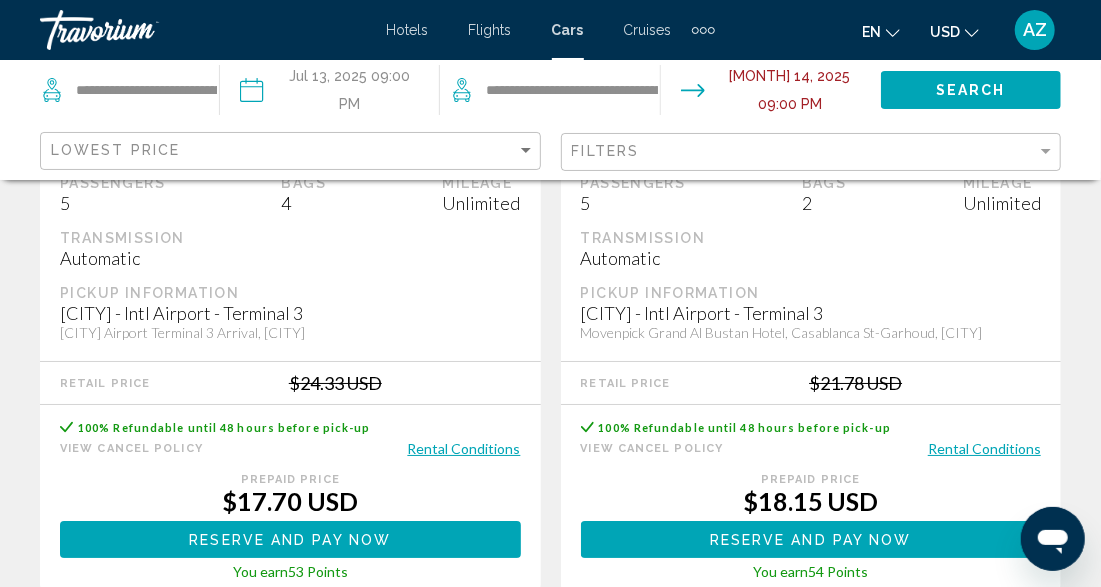 scroll, scrollTop: 3074, scrollLeft: 0, axis: vertical 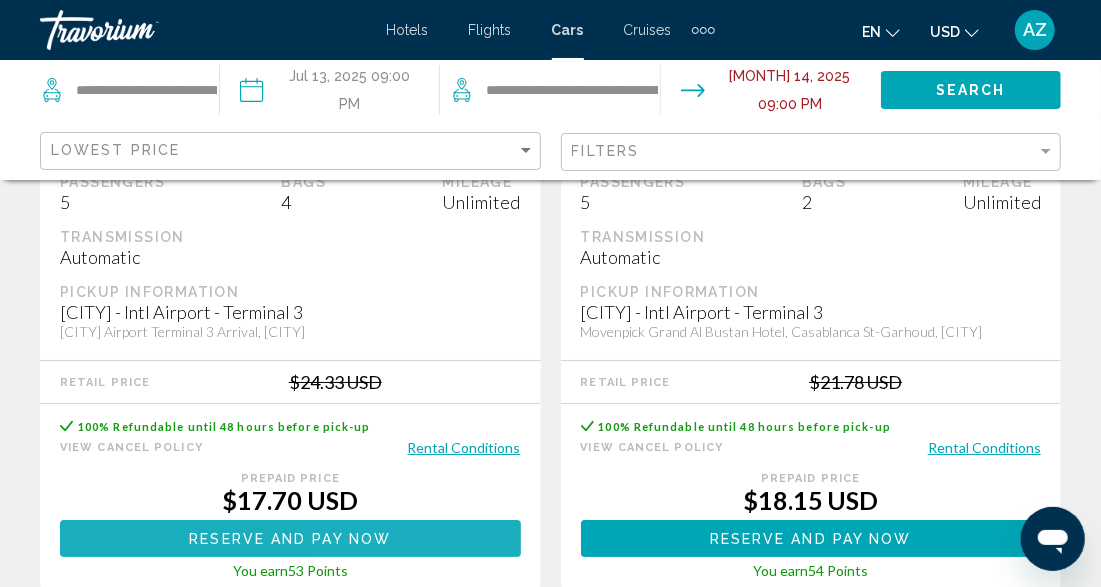 click on "Reserve and pay now Reserve and pay later" at bounding box center [290, 538] 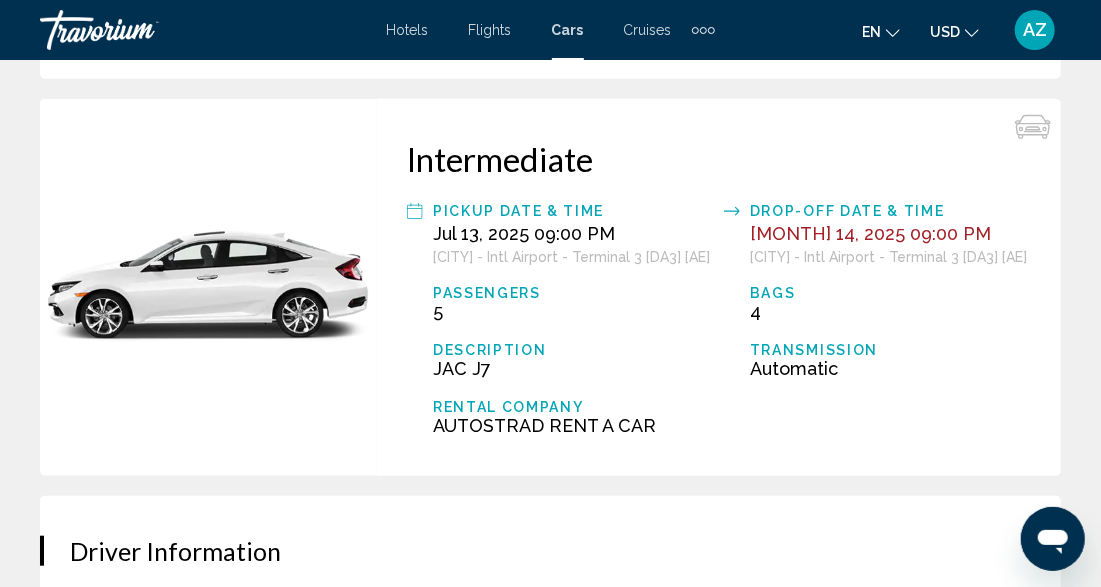 scroll, scrollTop: 509, scrollLeft: 0, axis: vertical 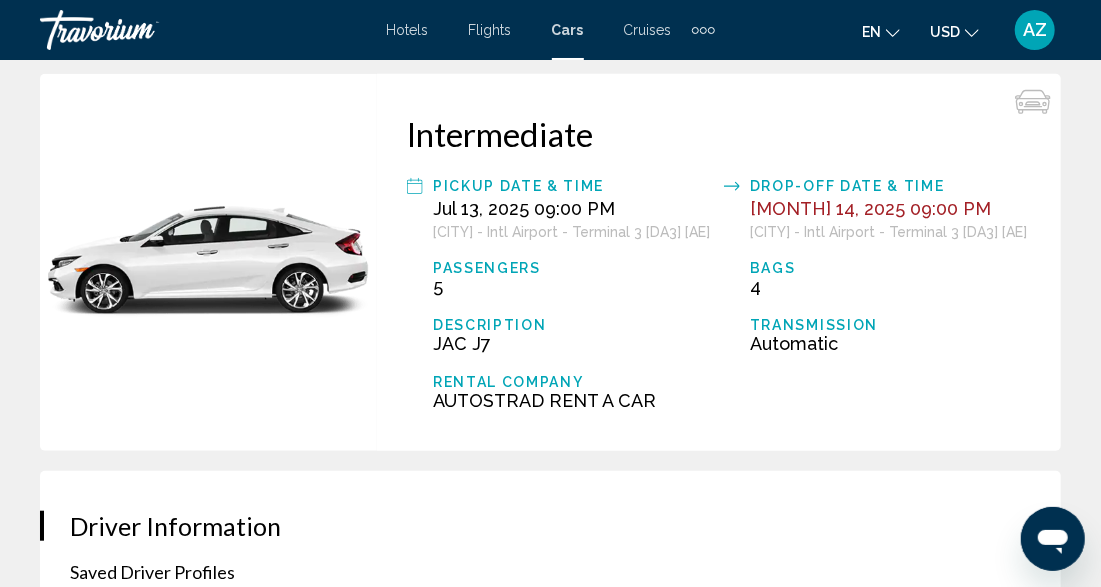 click on "Cruises" at bounding box center (648, 30) 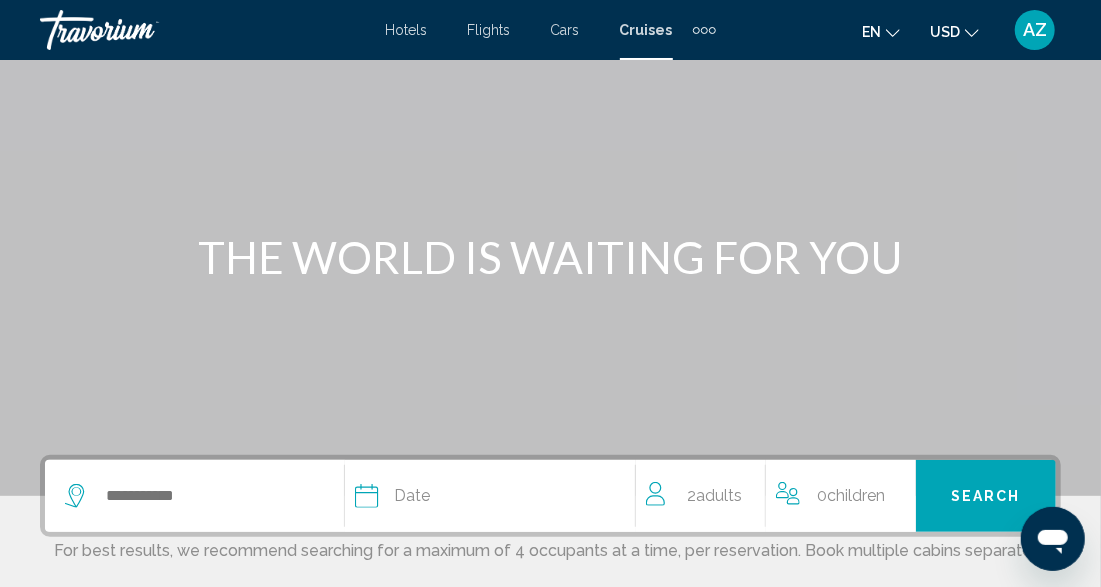 scroll, scrollTop: 97, scrollLeft: 0, axis: vertical 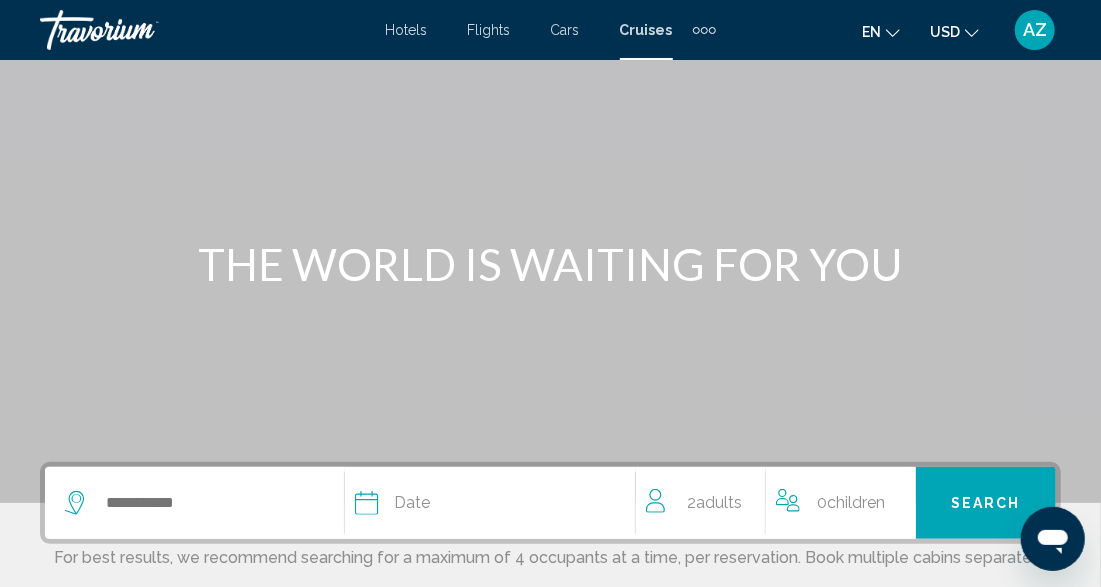 click at bounding box center [712, 30] 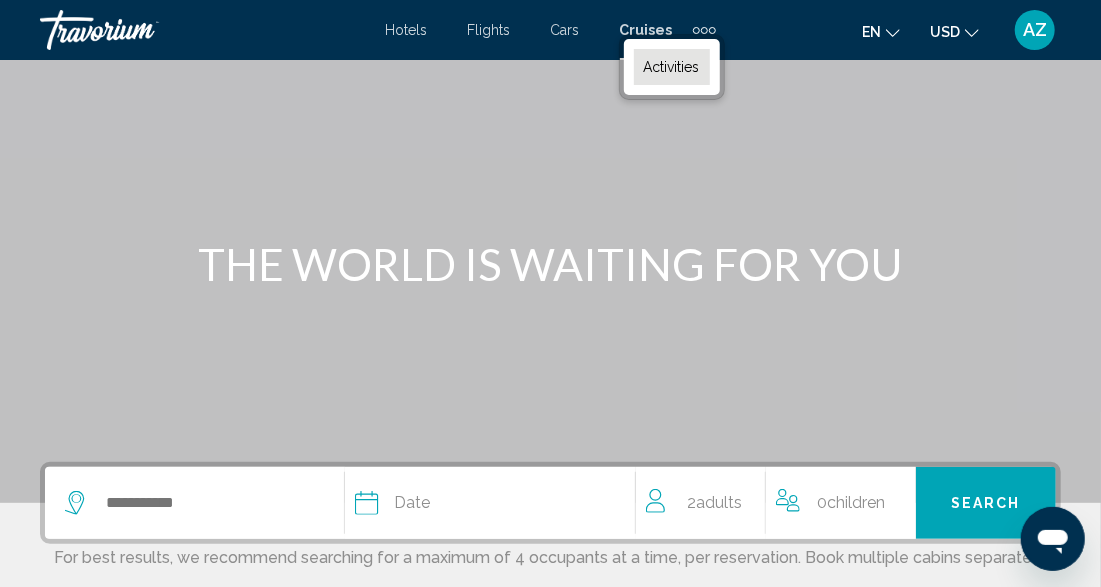 click on "Activities" at bounding box center (672, 67) 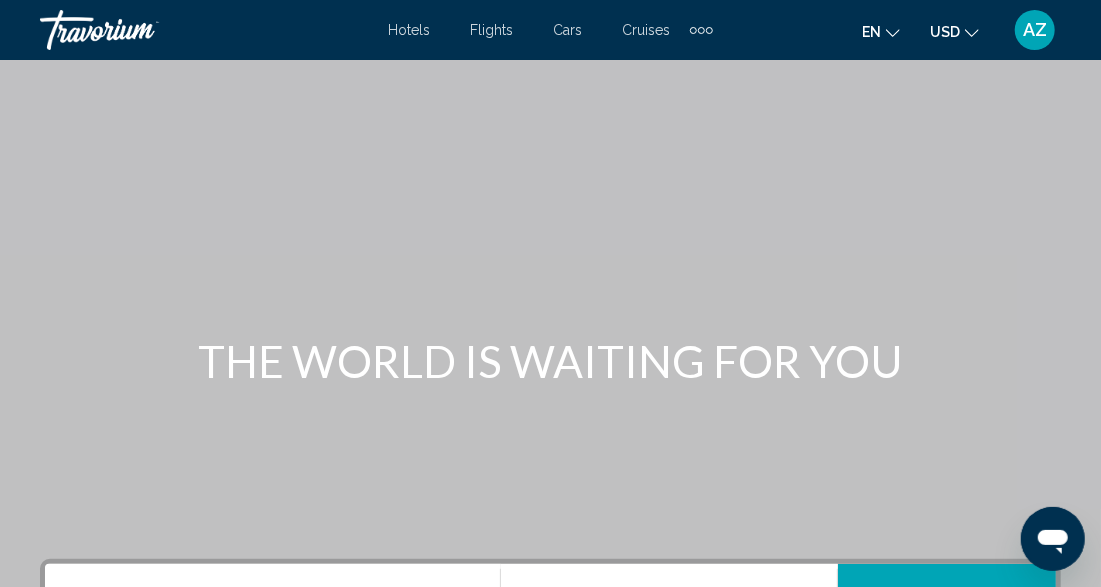 scroll, scrollTop: 223, scrollLeft: 0, axis: vertical 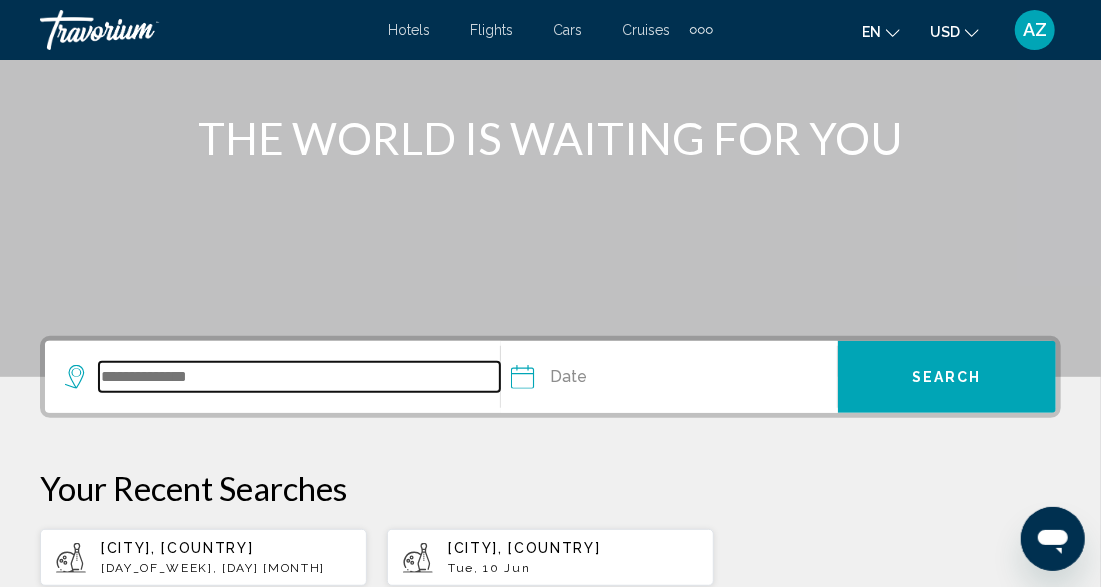 click at bounding box center (299, 377) 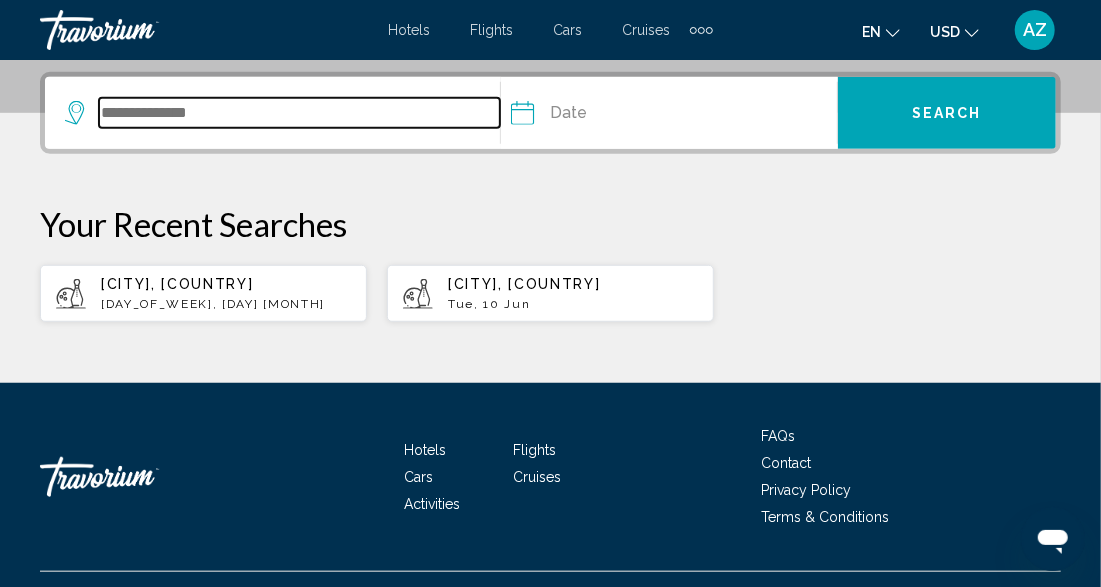 scroll, scrollTop: 494, scrollLeft: 0, axis: vertical 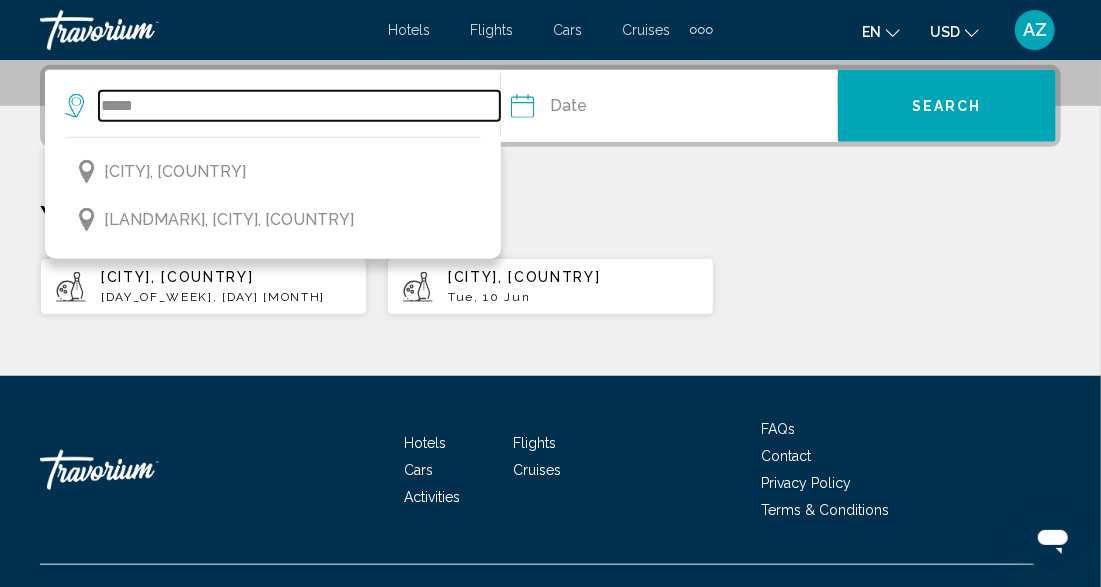 type on "*****" 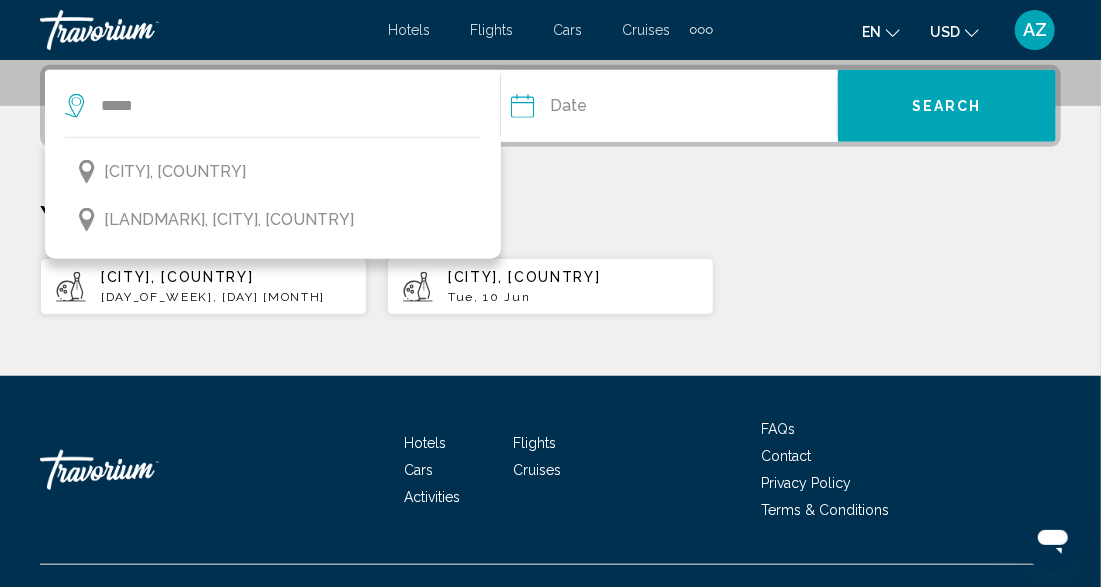 click on "[CITY], [COUNTRY]" at bounding box center [175, 172] 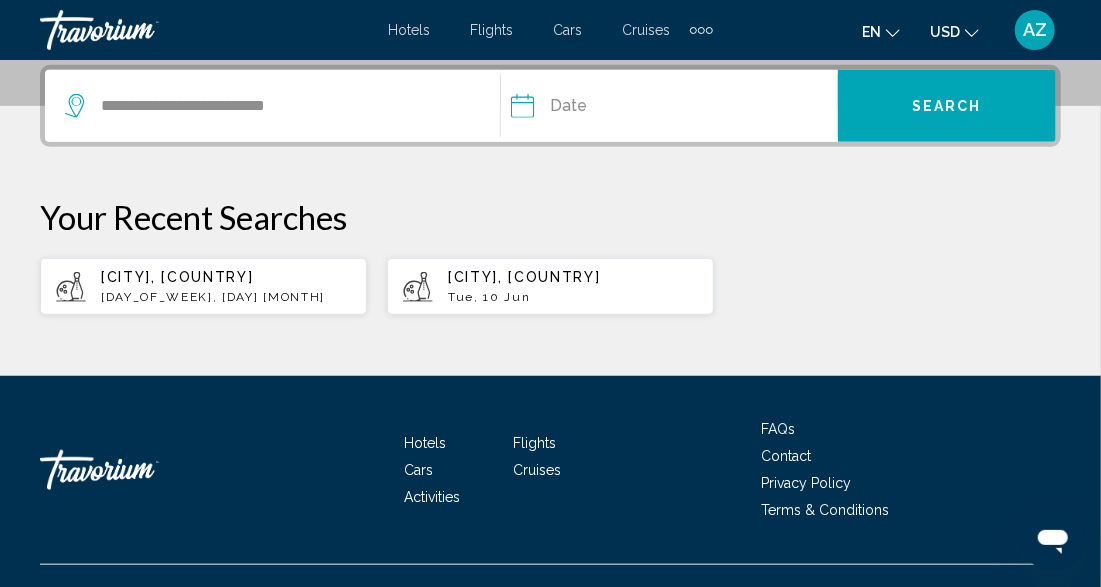 click at bounding box center [591, 109] 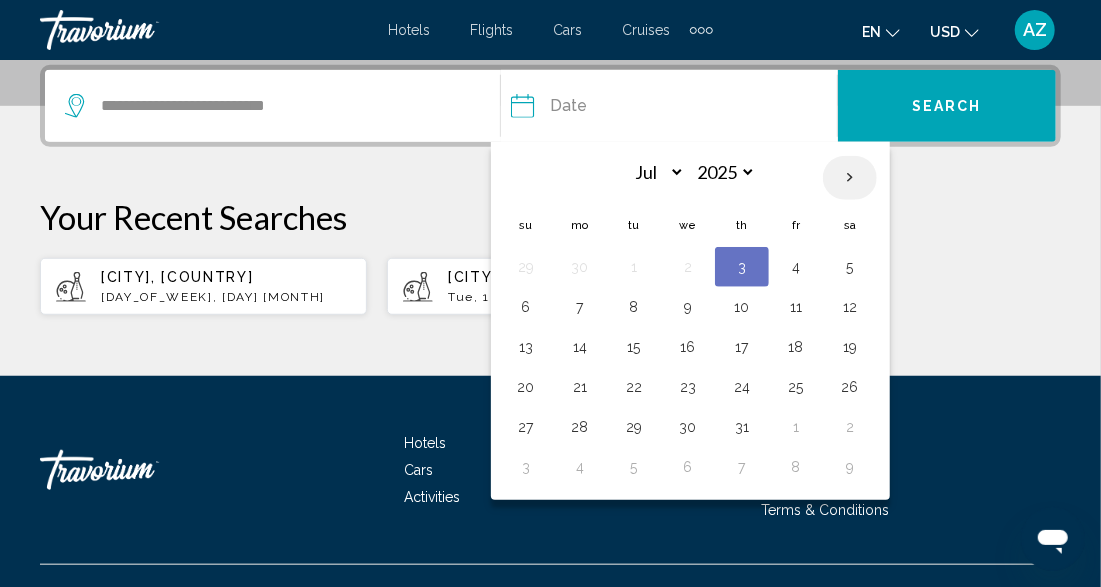 click at bounding box center [850, 178] 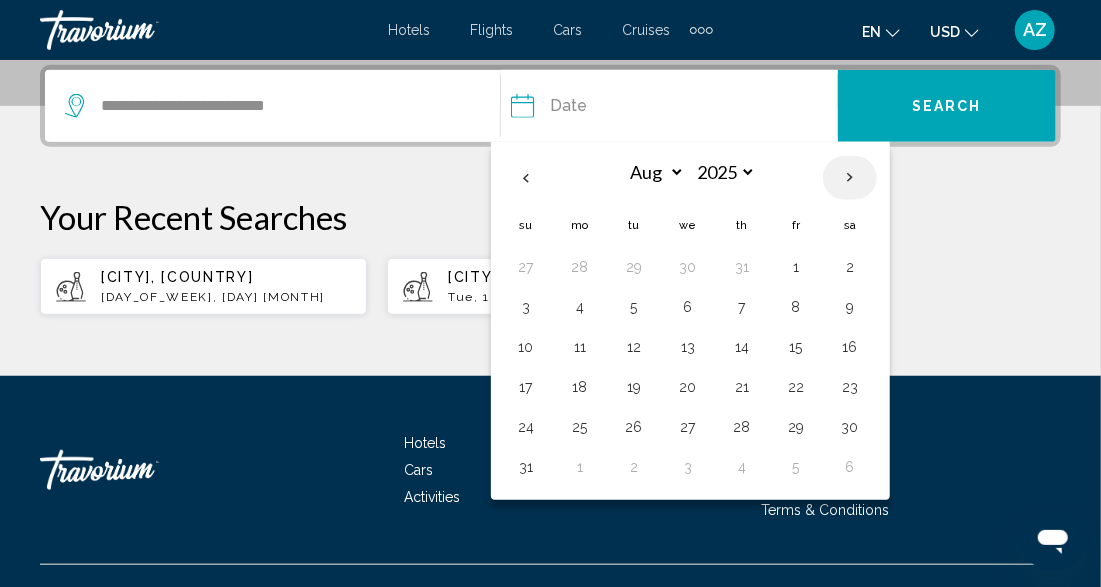 click at bounding box center [850, 178] 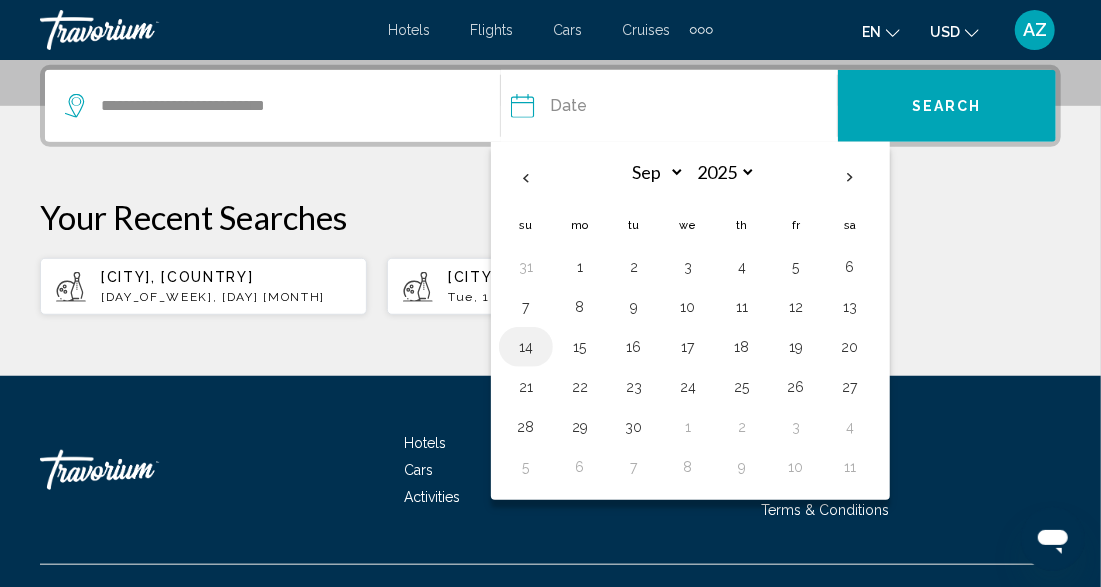 click on "14" at bounding box center [526, 347] 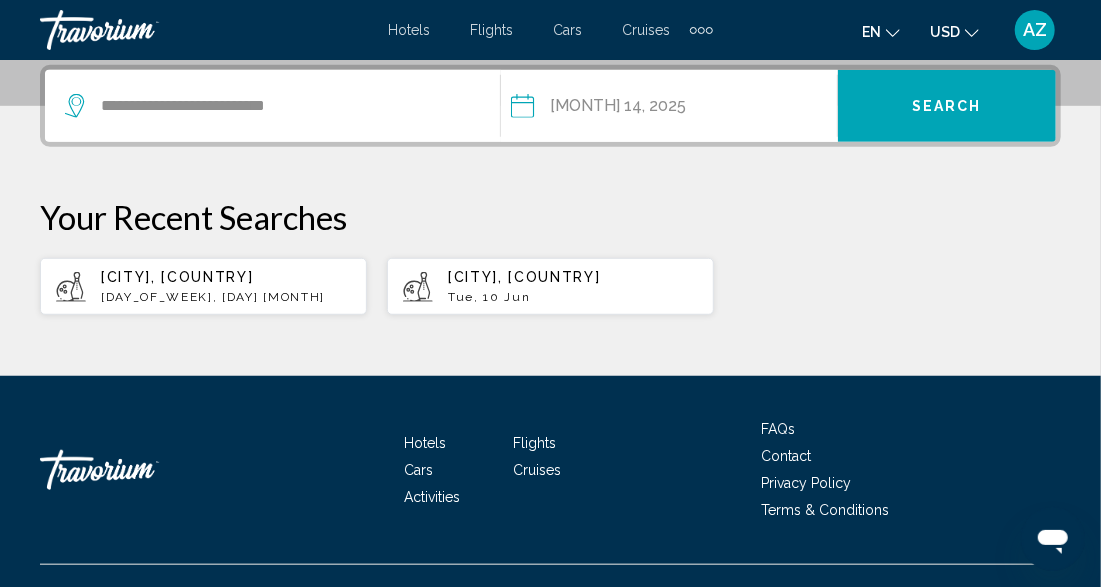 drag, startPoint x: 970, startPoint y: 104, endPoint x: 960, endPoint y: 97, distance: 12.206555 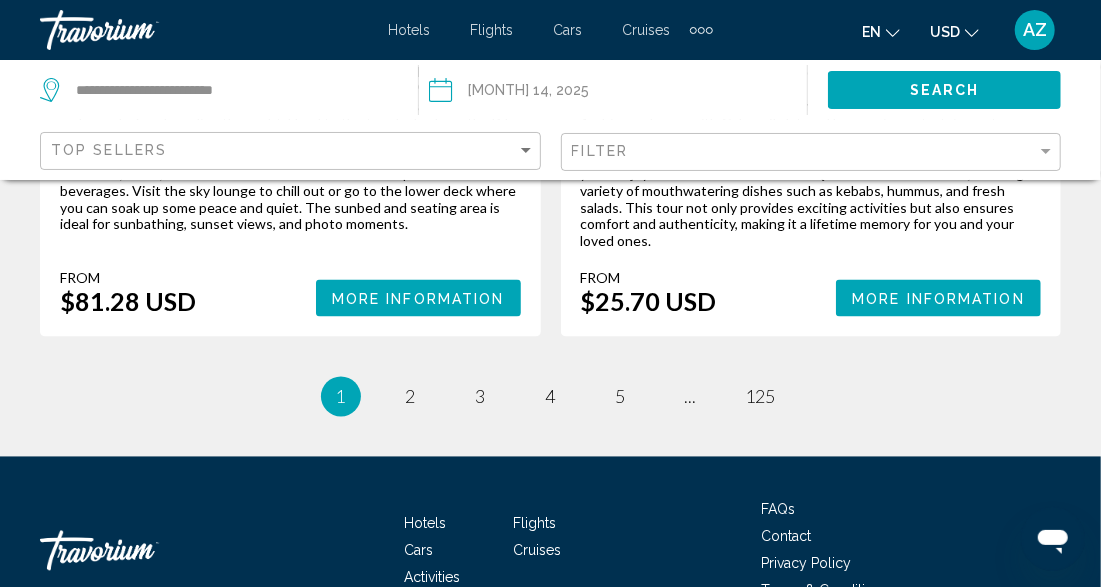 scroll, scrollTop: 4830, scrollLeft: 0, axis: vertical 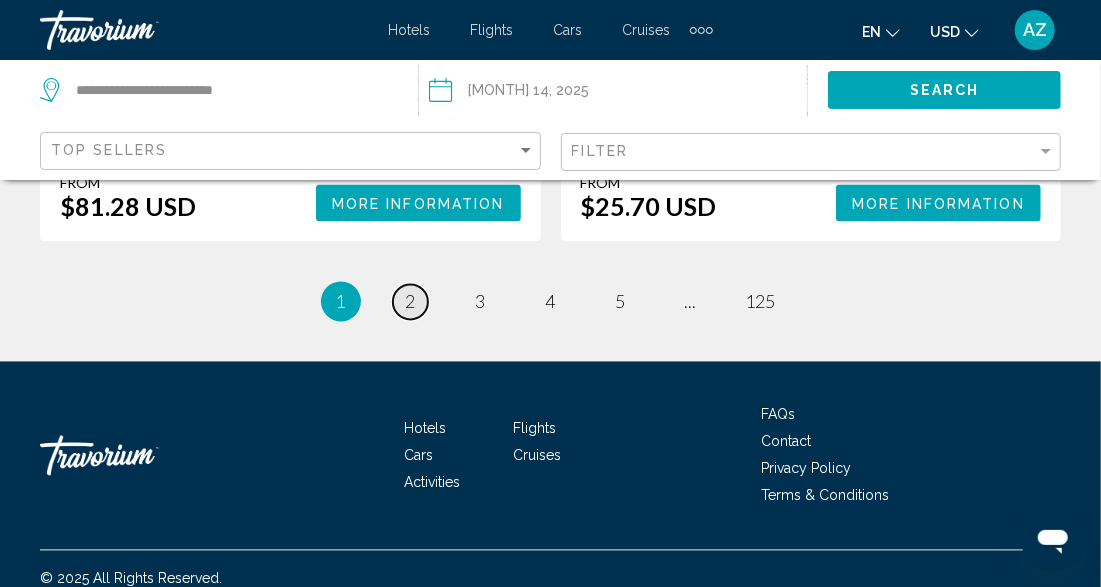click on "2" at bounding box center [411, 302] 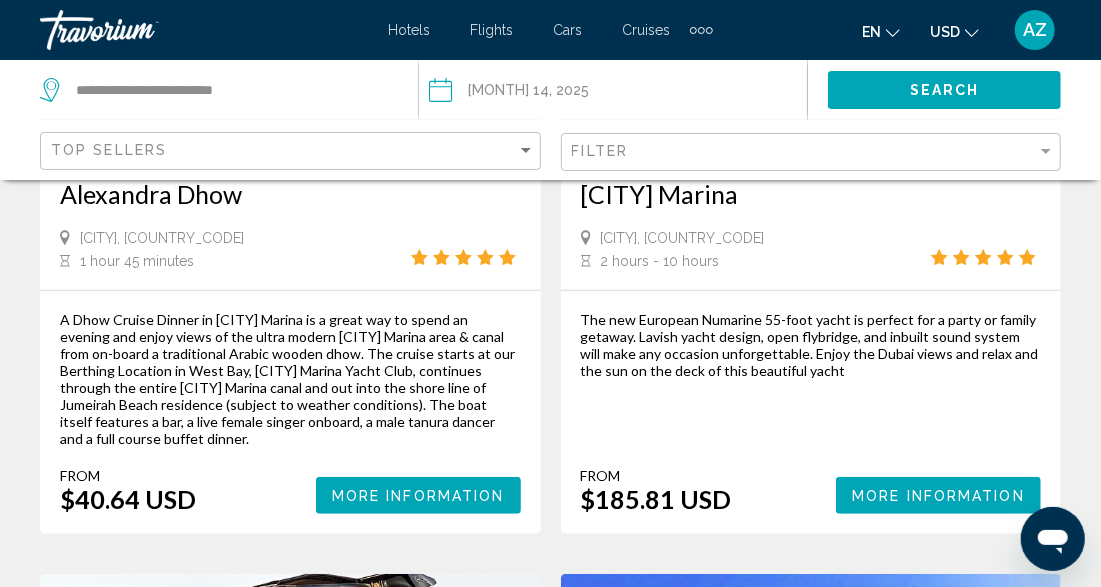 scroll, scrollTop: 3689, scrollLeft: 0, axis: vertical 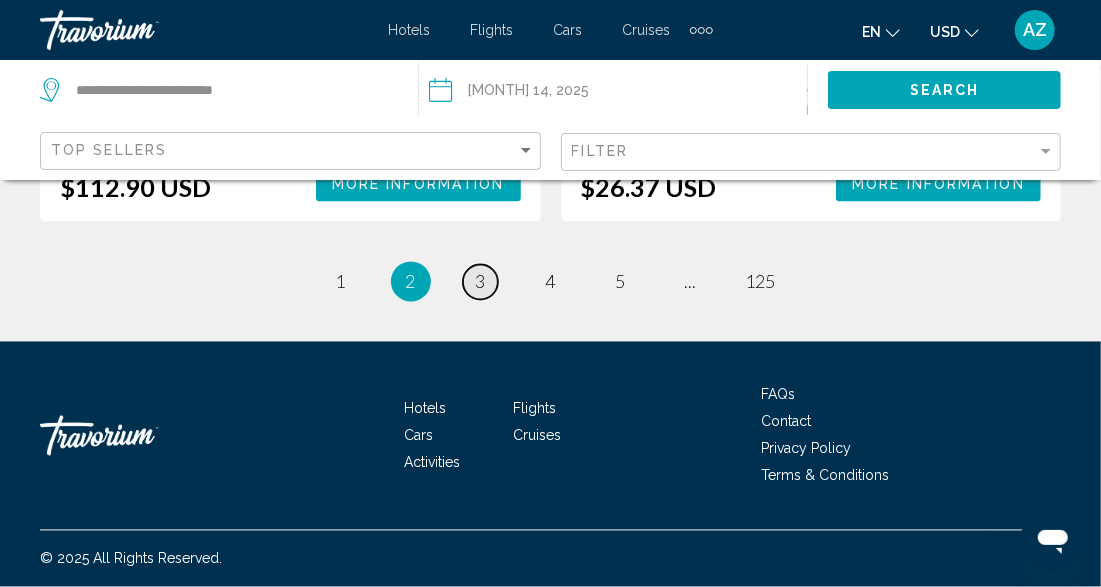 drag, startPoint x: 811, startPoint y: 345, endPoint x: 478, endPoint y: 290, distance: 337.51147 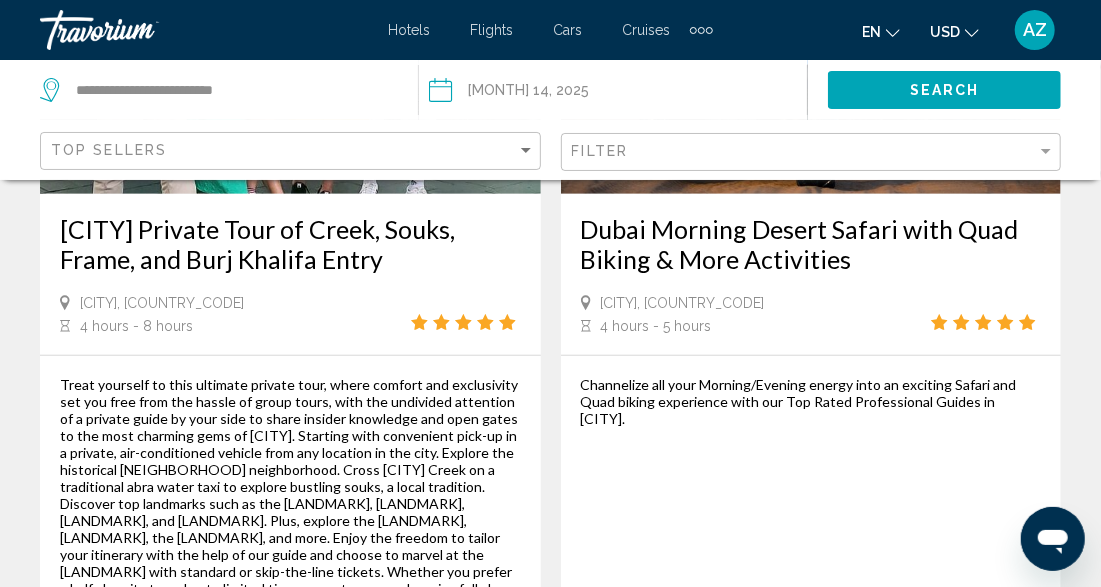 scroll, scrollTop: 4193, scrollLeft: 0, axis: vertical 